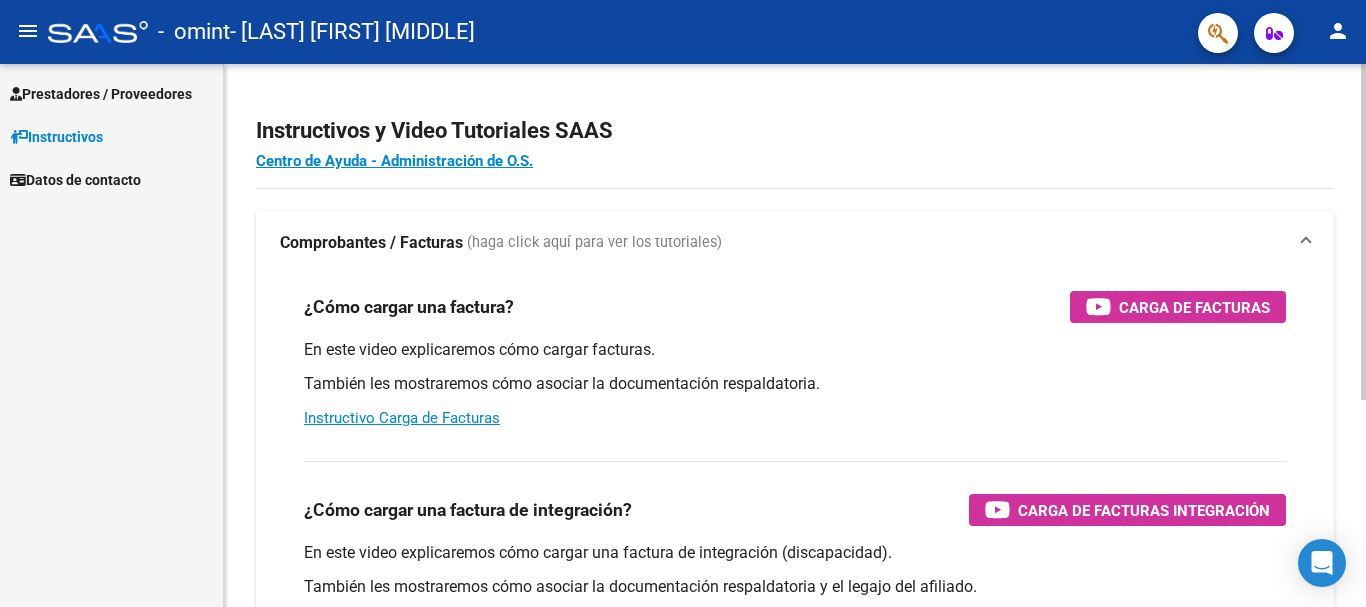 scroll, scrollTop: 0, scrollLeft: 0, axis: both 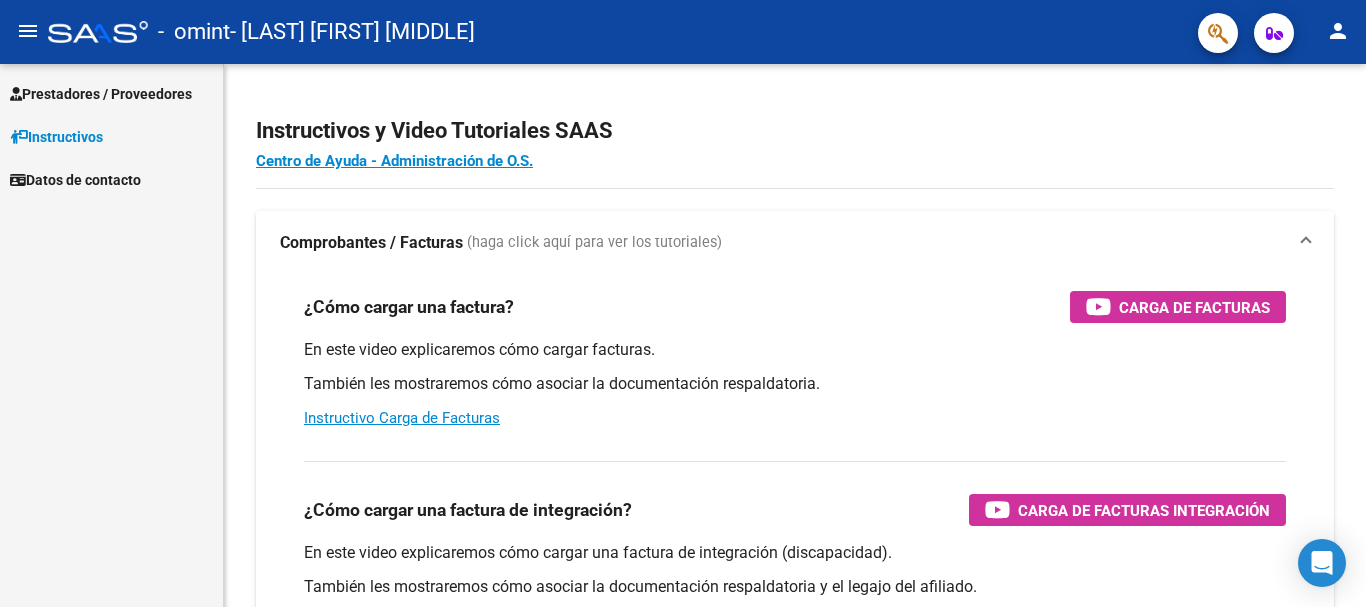 click on "menu" 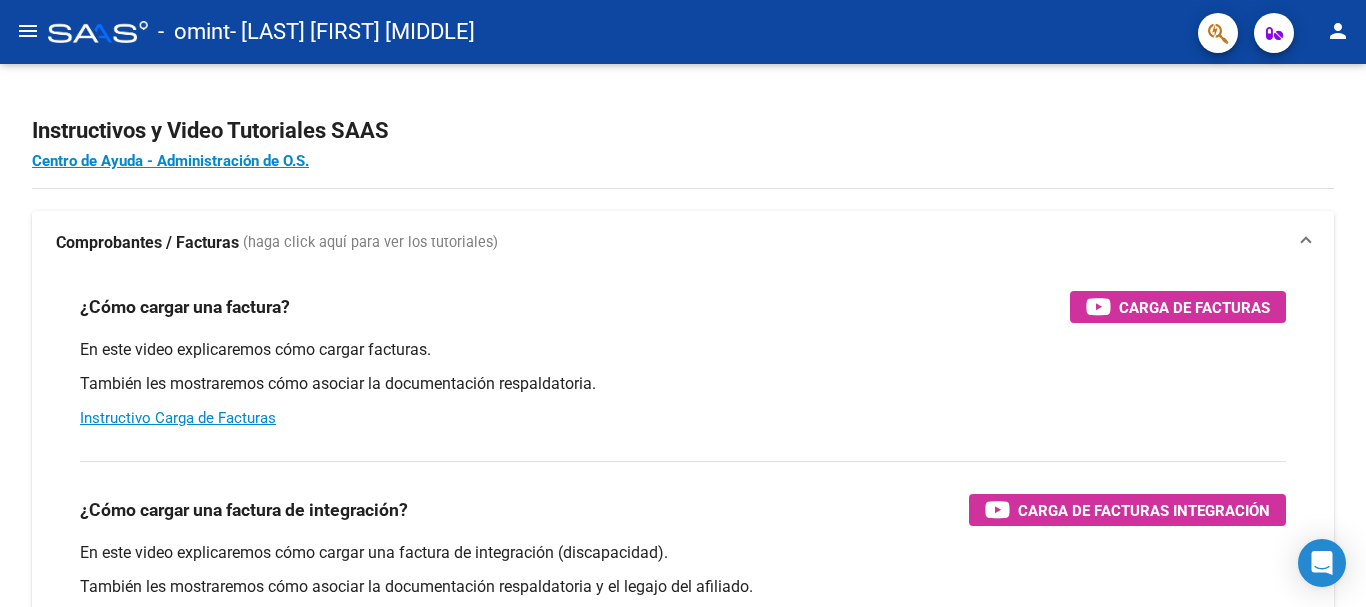 click on "menu" 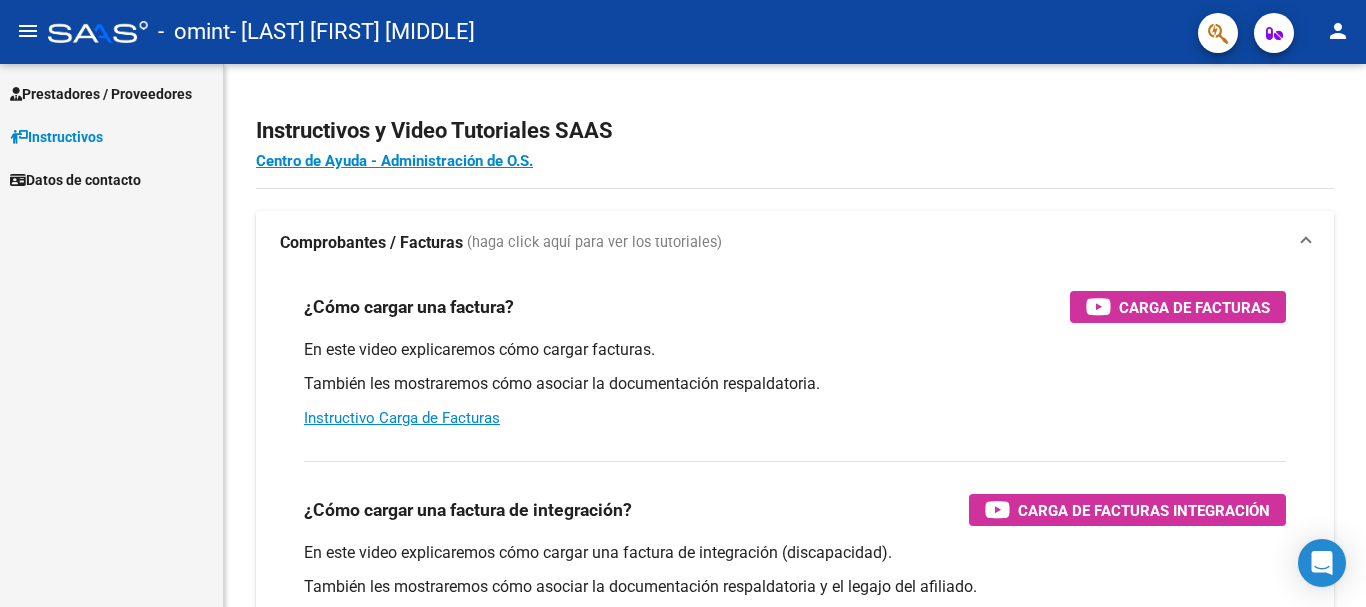 click on "person" 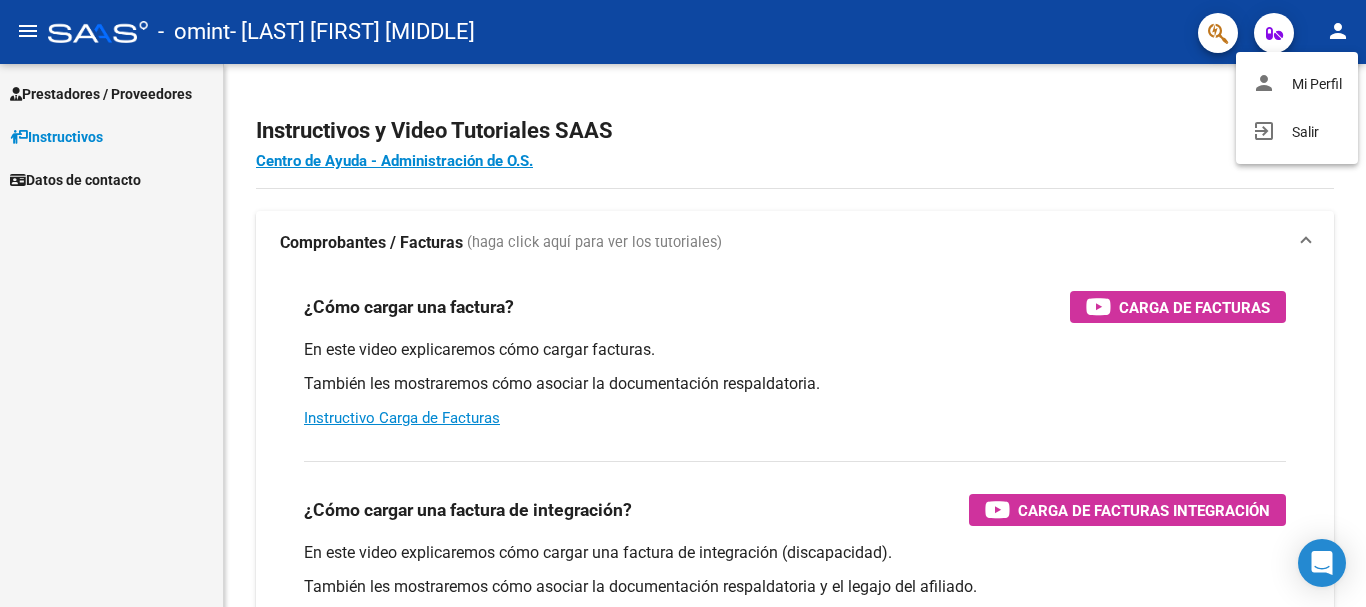 drag, startPoint x: 36, startPoint y: 270, endPoint x: 43, endPoint y: 206, distance: 64.381676 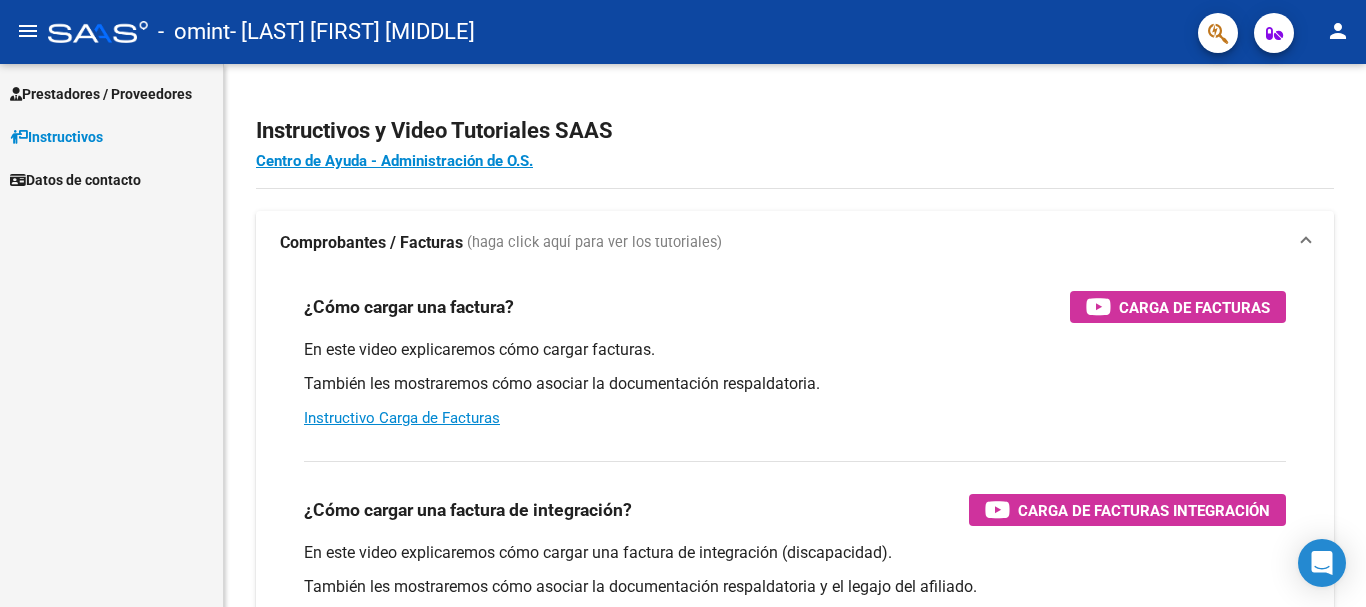 click on "Prestadores / Proveedores" at bounding box center (101, 94) 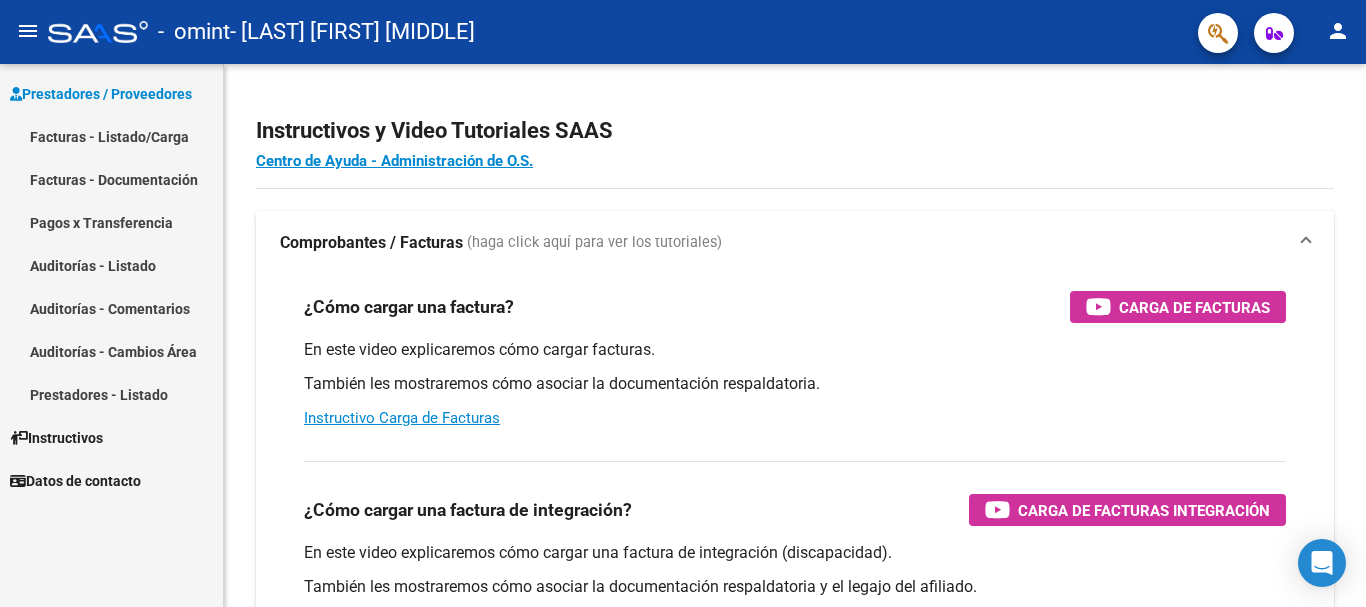click on "Facturas - Listado/Carga" at bounding box center [111, 136] 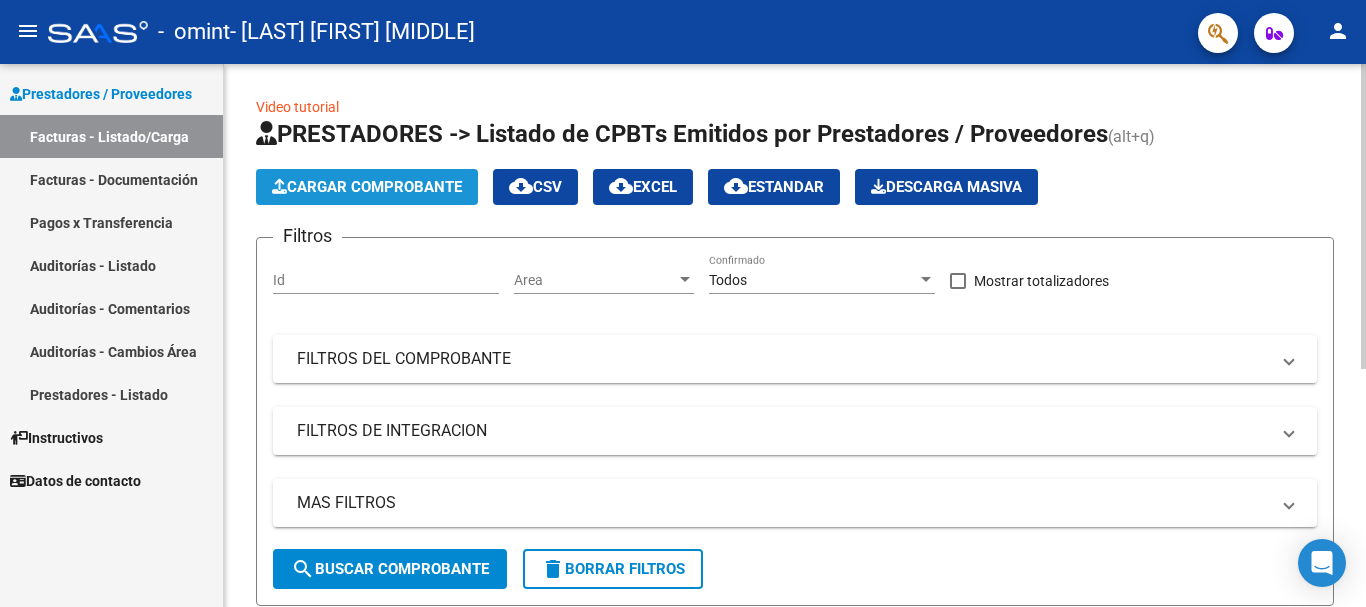 click on "Cargar Comprobante" 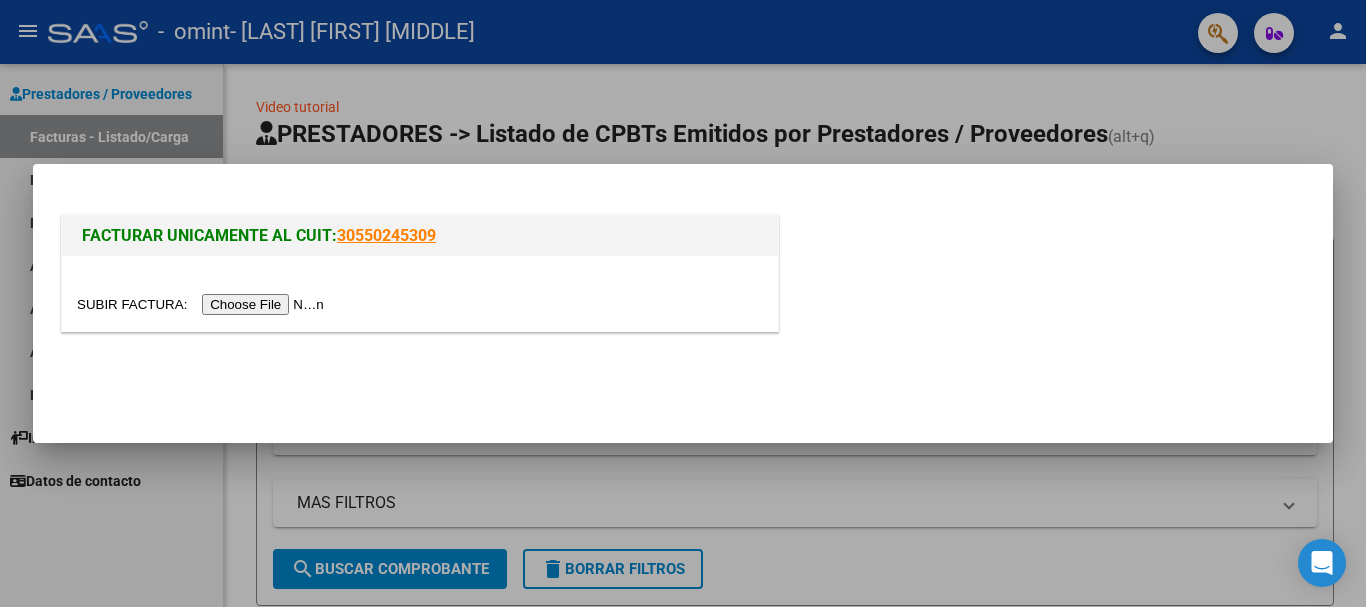 click at bounding box center [203, 304] 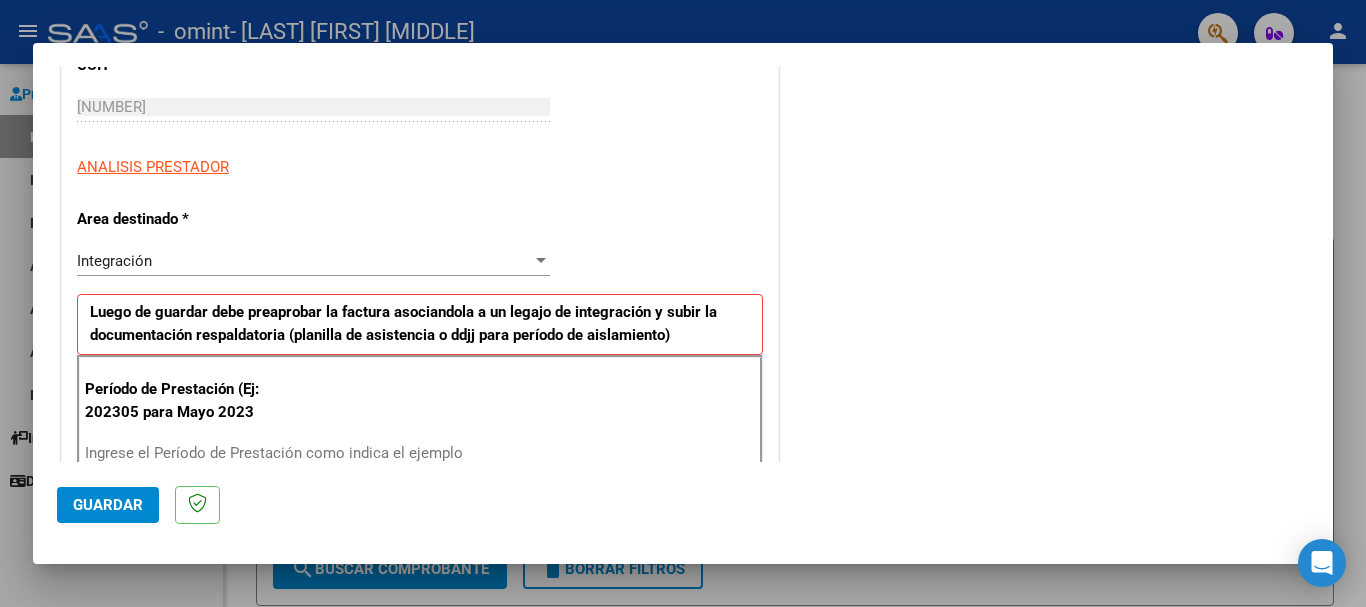 scroll, scrollTop: 300, scrollLeft: 0, axis: vertical 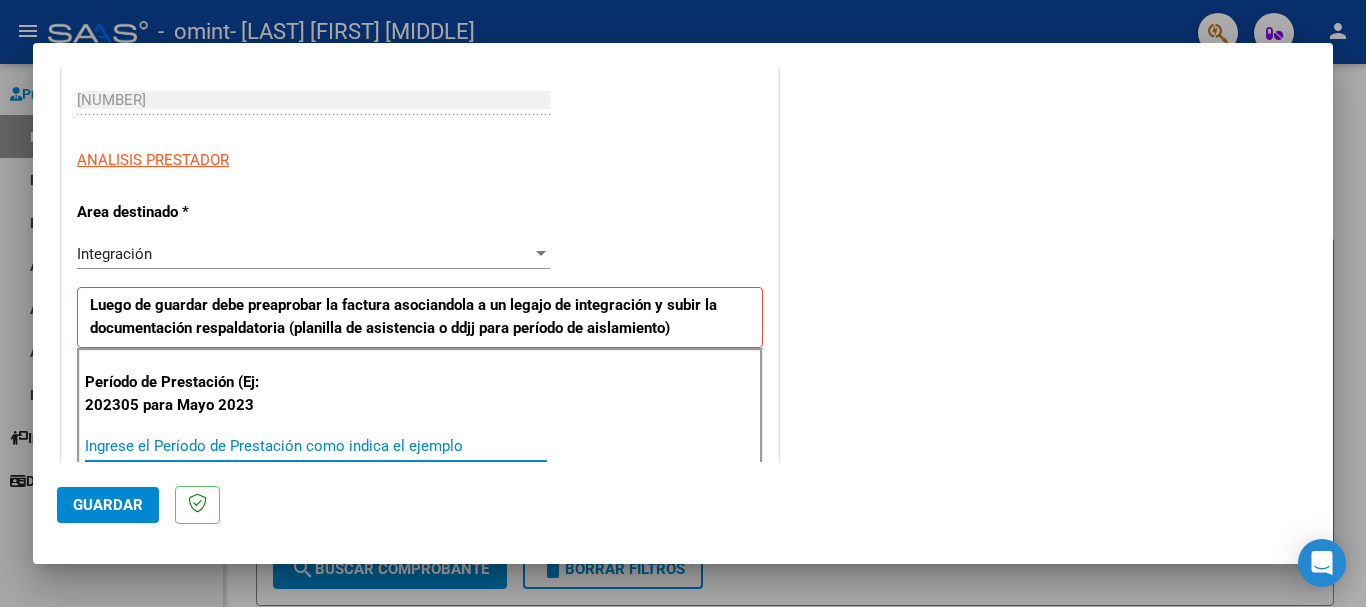 click on "Ingrese el Período de Prestación como indica el ejemplo" at bounding box center [316, 446] 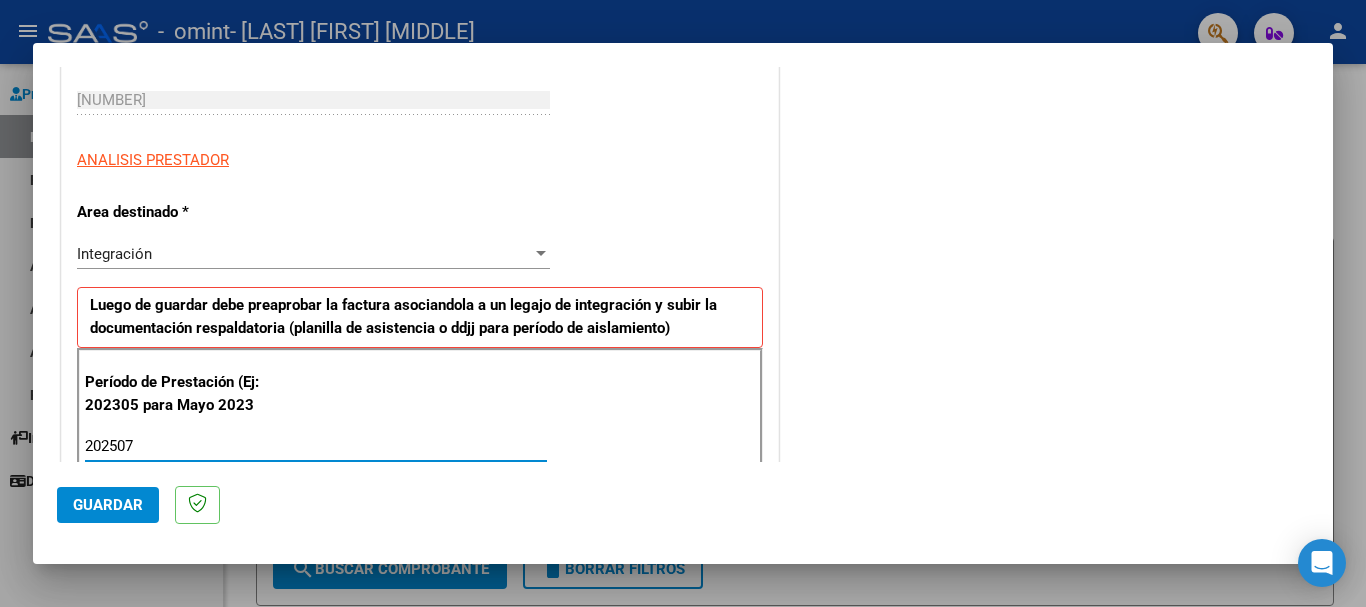 type on "202507" 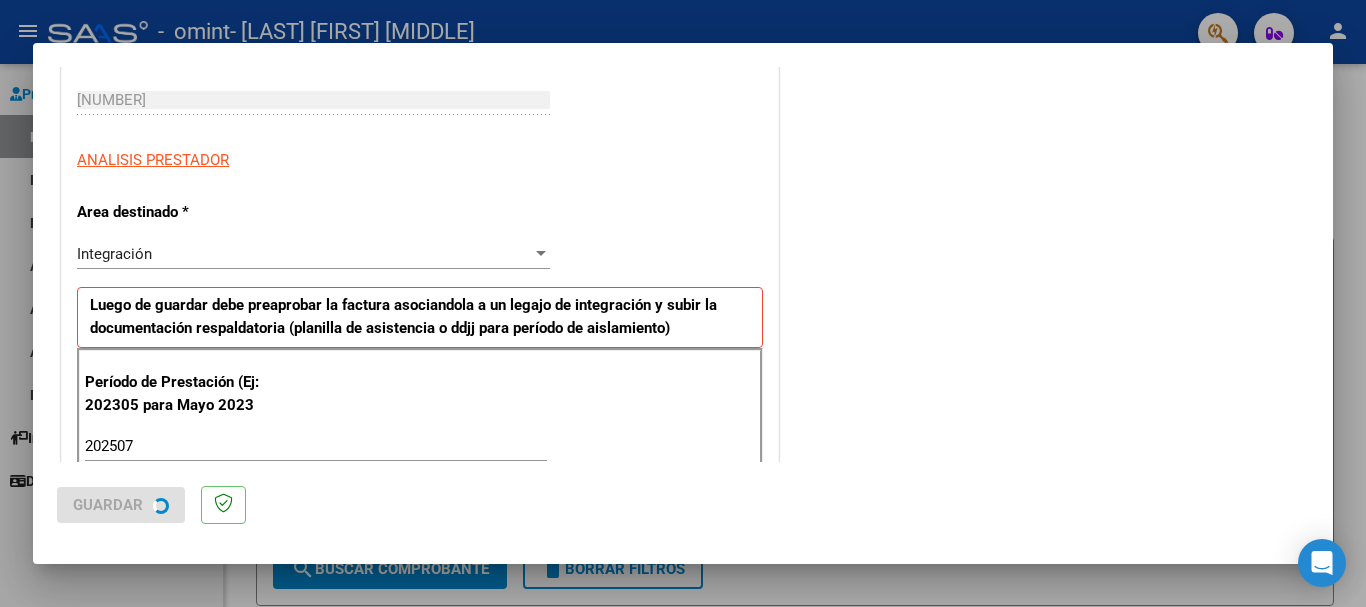 scroll, scrollTop: 0, scrollLeft: 0, axis: both 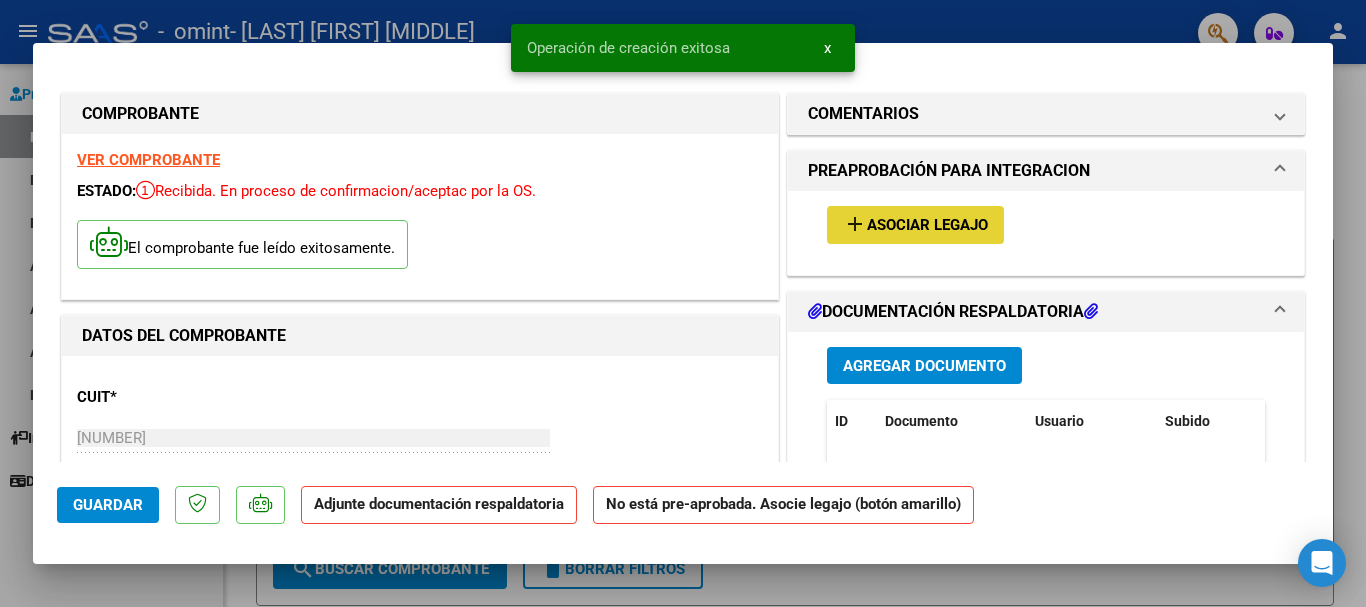 click on "Asociar Legajo" at bounding box center [927, 226] 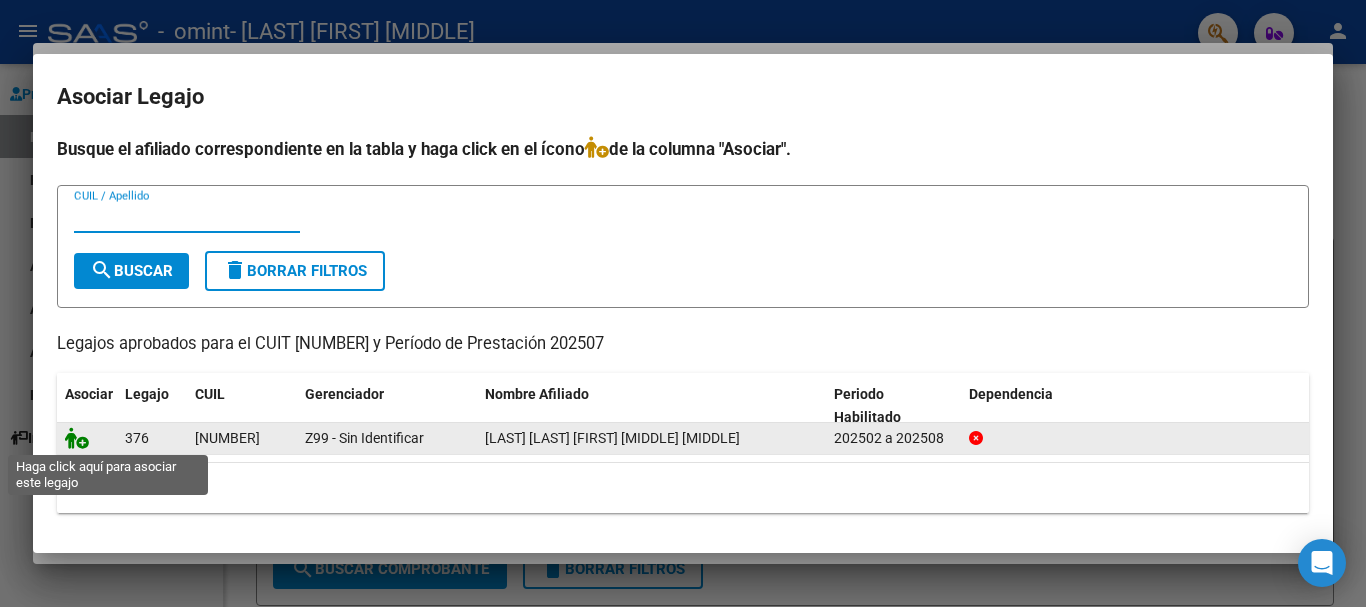 click 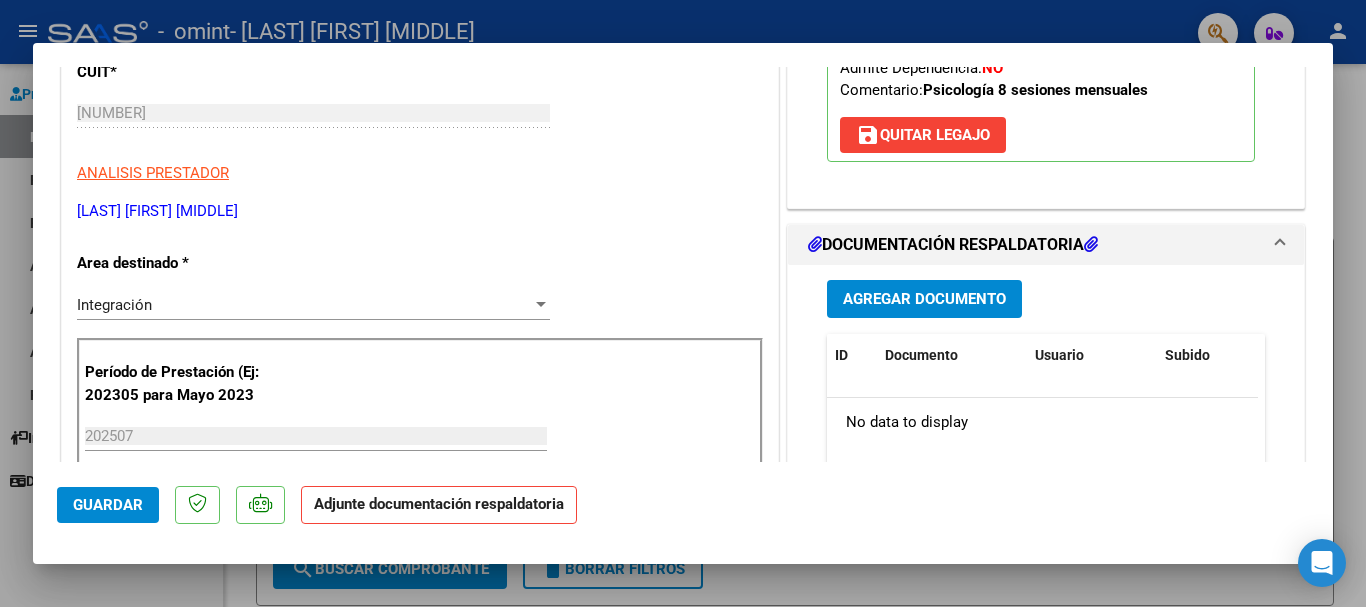 scroll, scrollTop: 300, scrollLeft: 0, axis: vertical 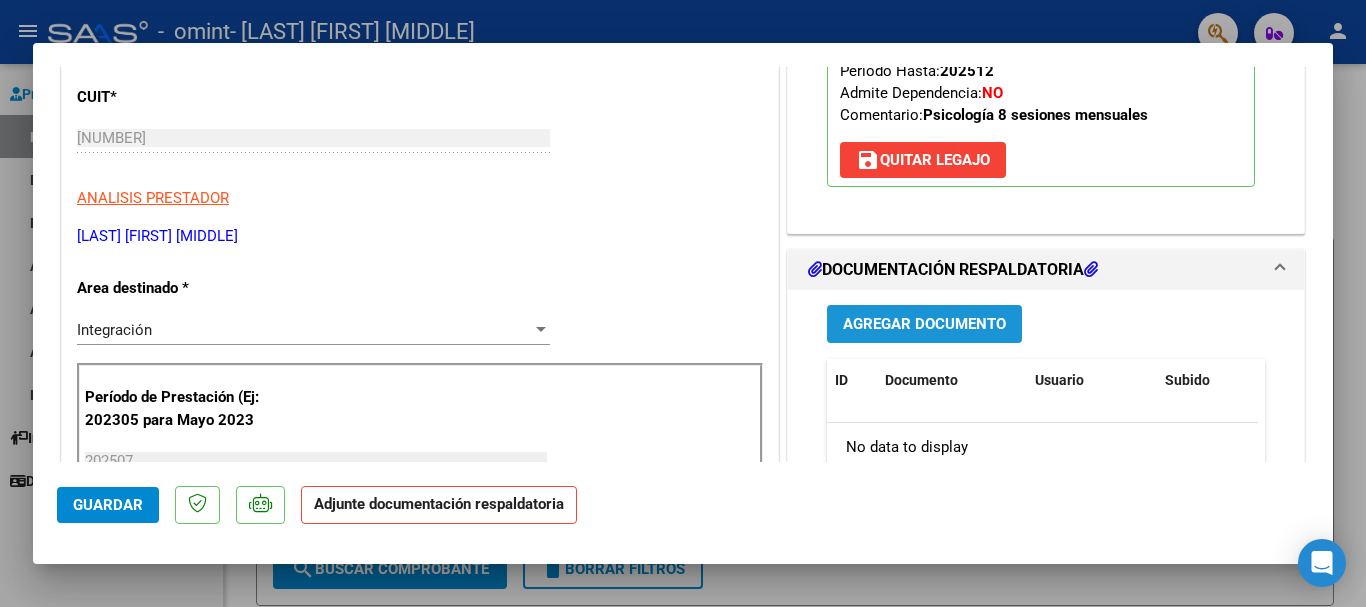 click on "Agregar Documento" at bounding box center (924, 325) 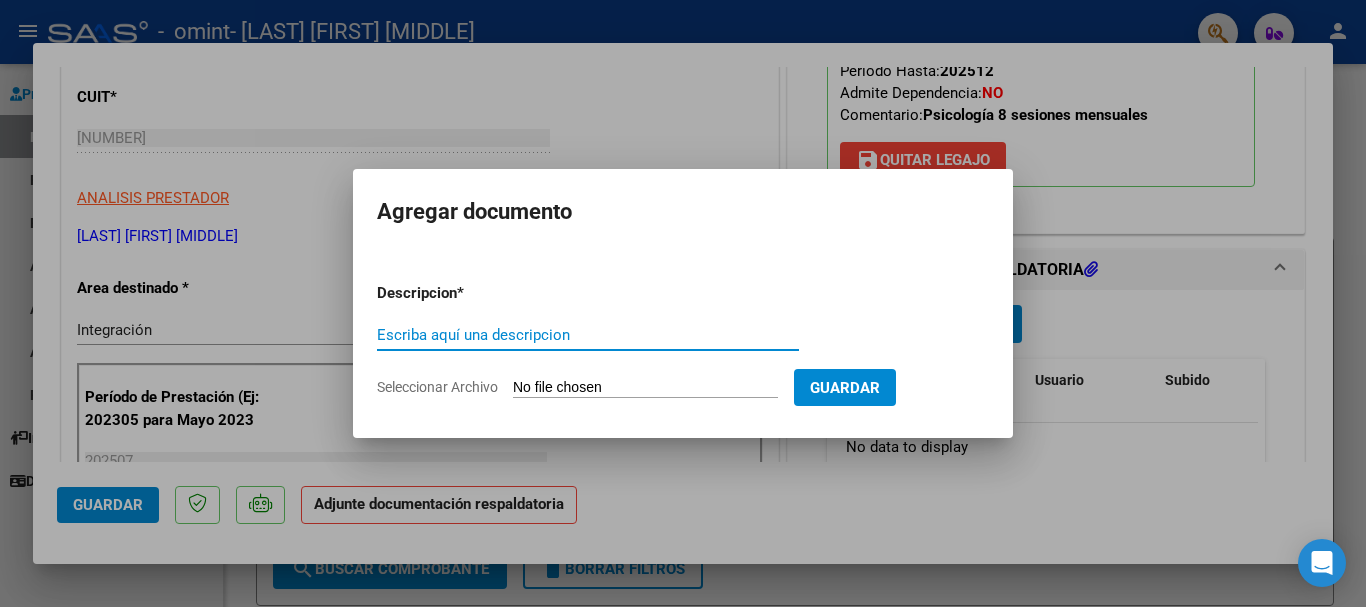 click on "Escriba aquí una descripcion" at bounding box center (588, 335) 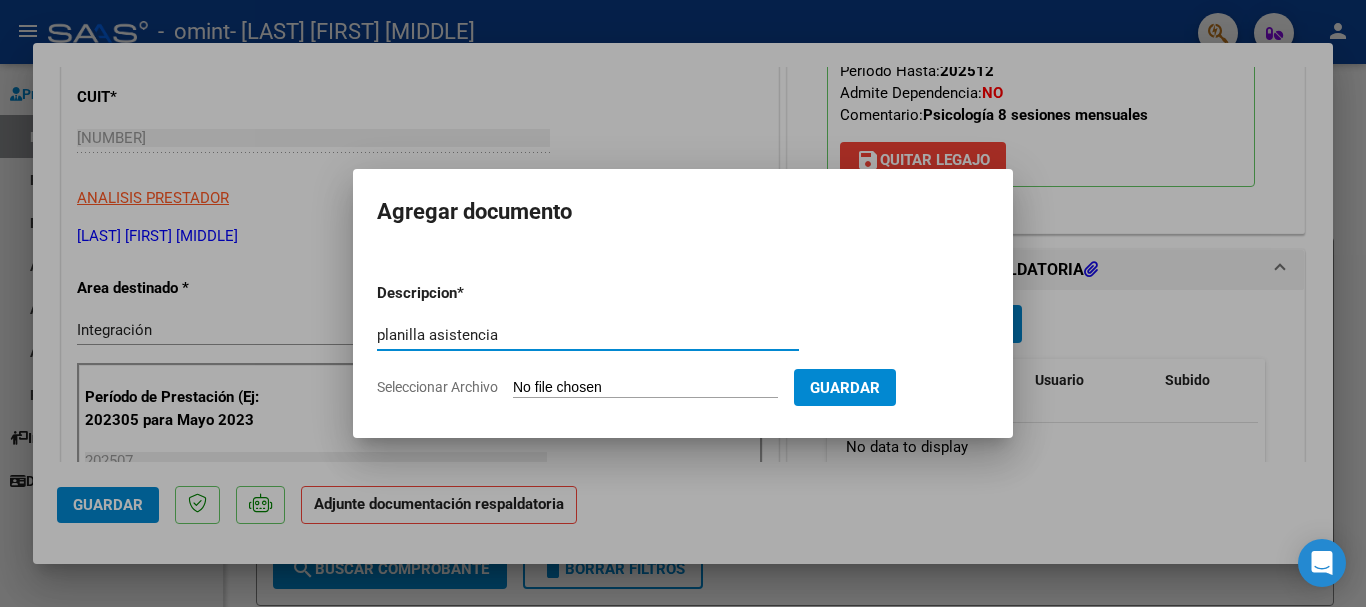 type on "planilla asistencia" 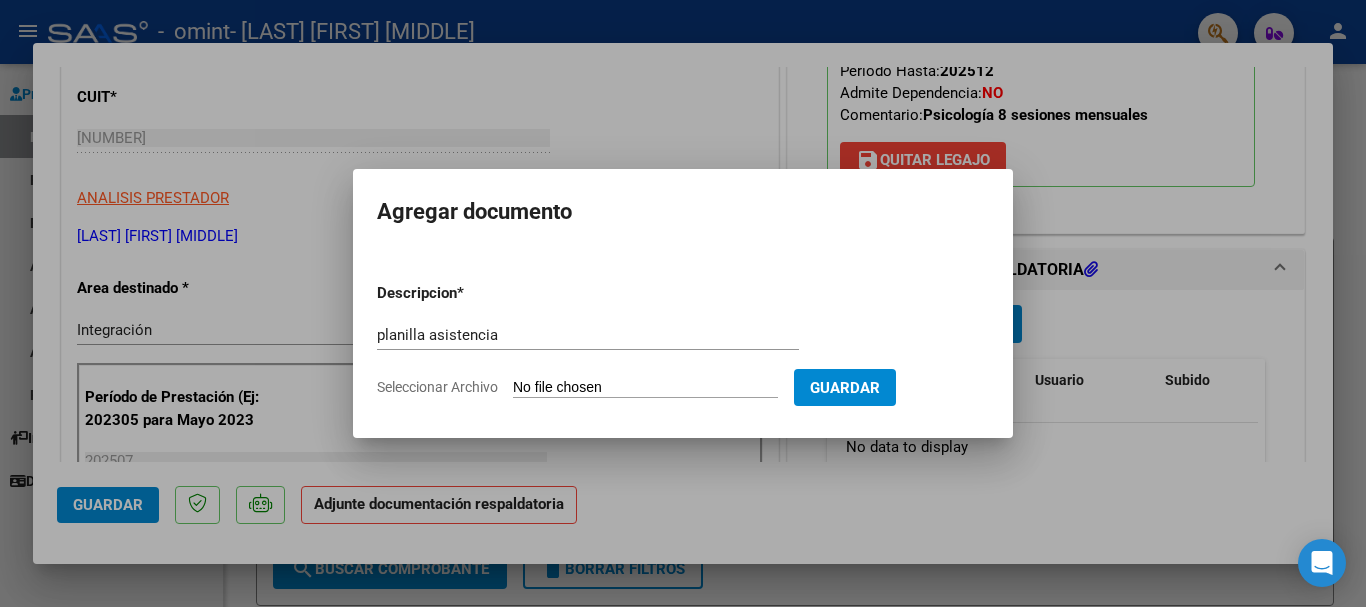 click on "Seleccionar Archivo" at bounding box center [645, 388] 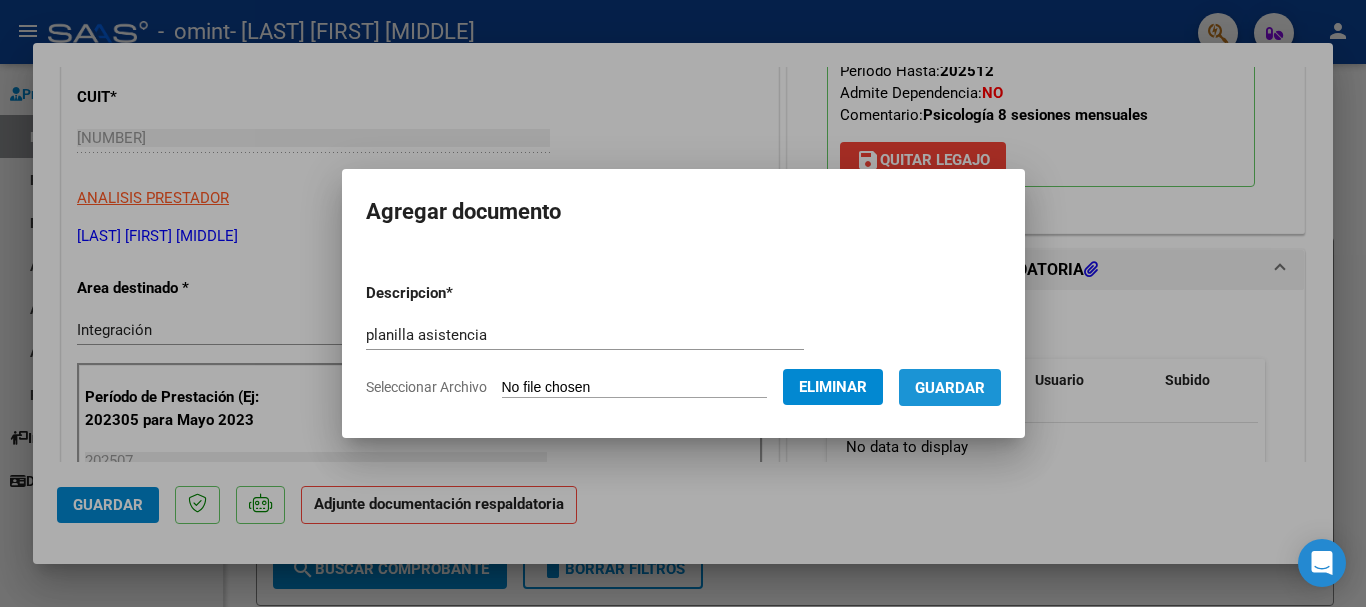 click on "Guardar" at bounding box center (950, 388) 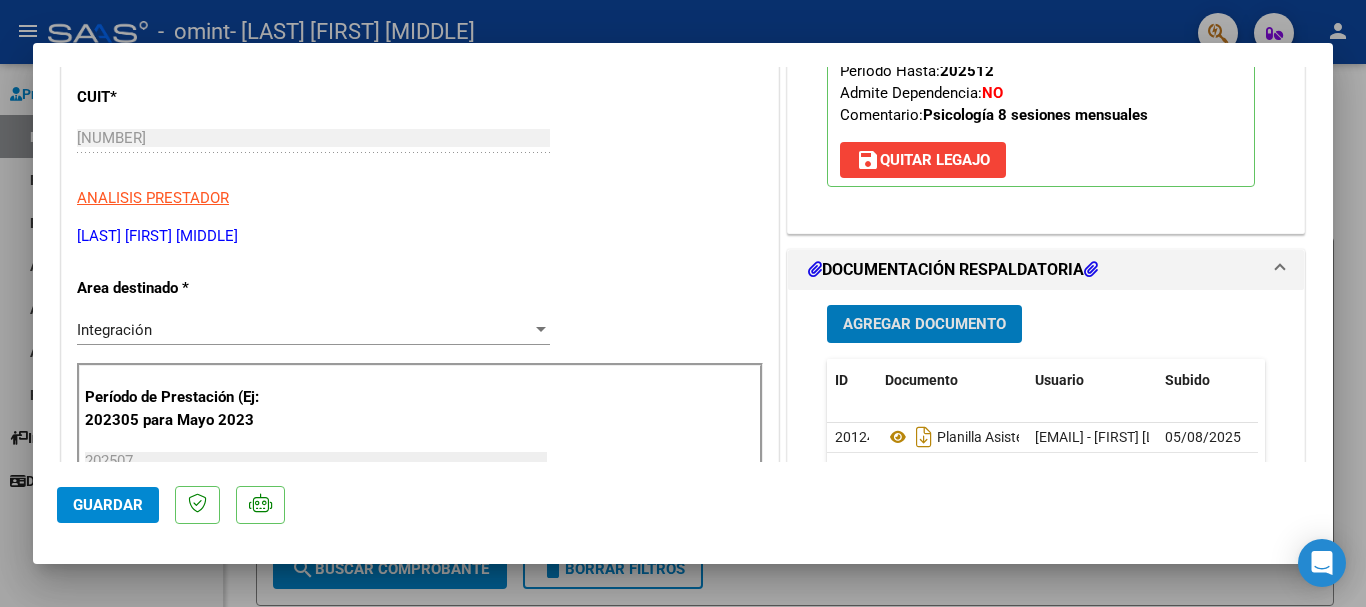 click on "Guardar" 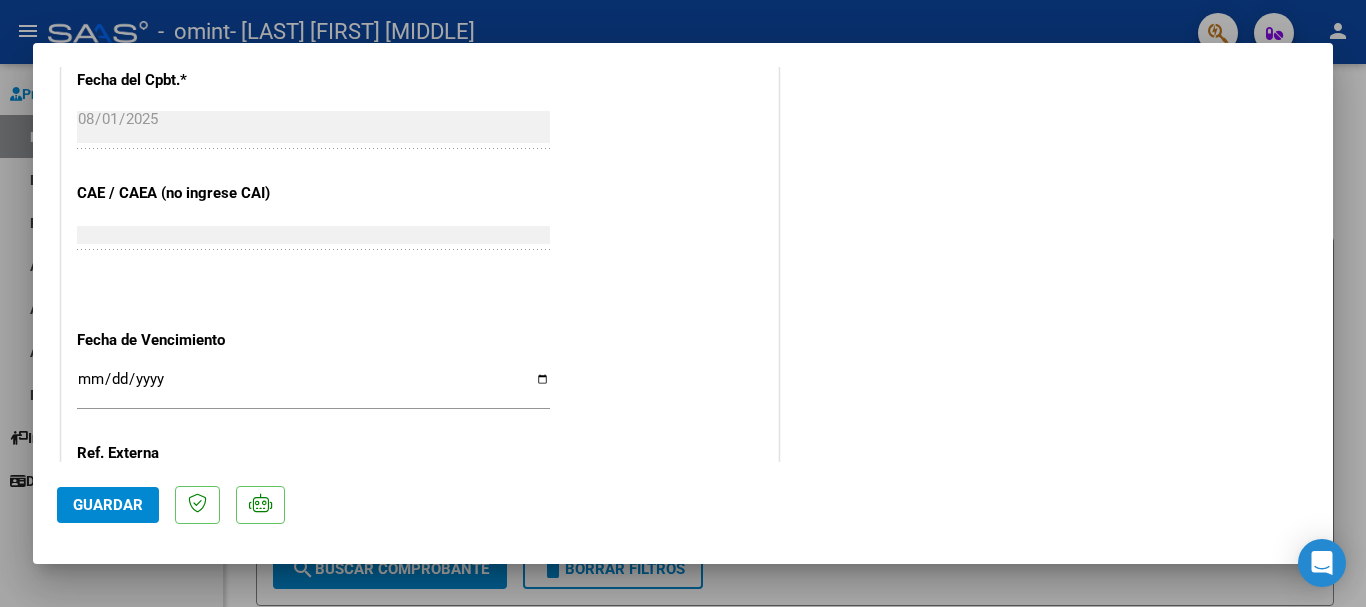 scroll, scrollTop: 1300, scrollLeft: 0, axis: vertical 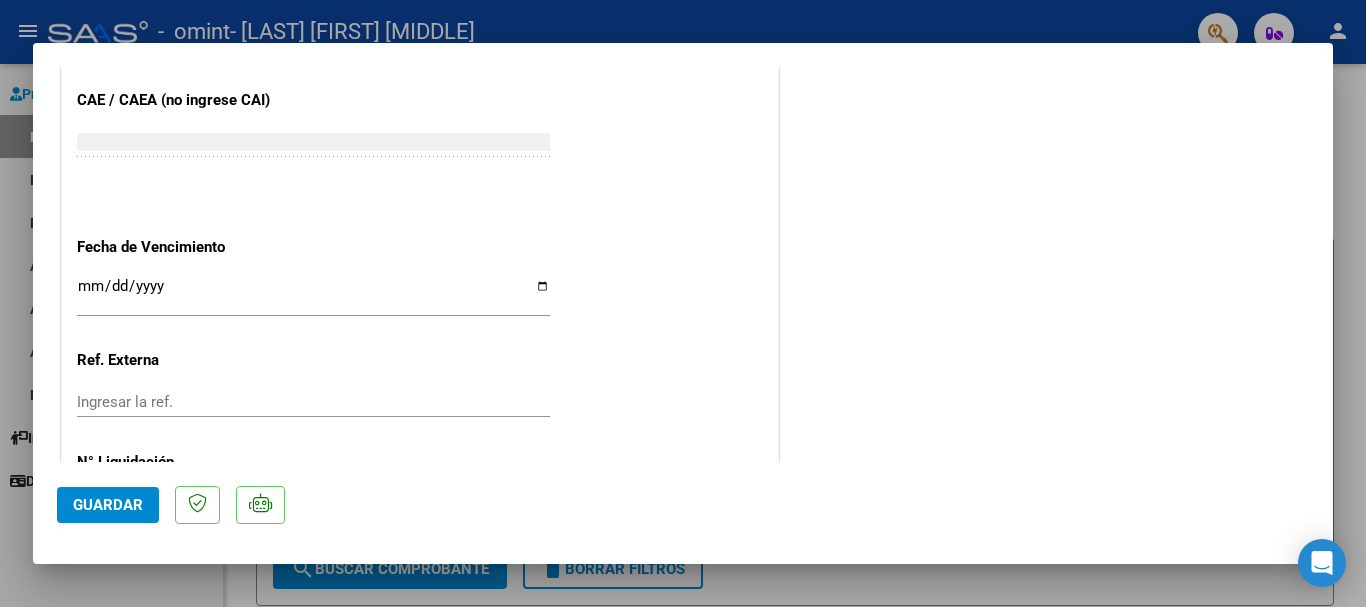 click on "Ingresar la fecha" at bounding box center (313, 294) 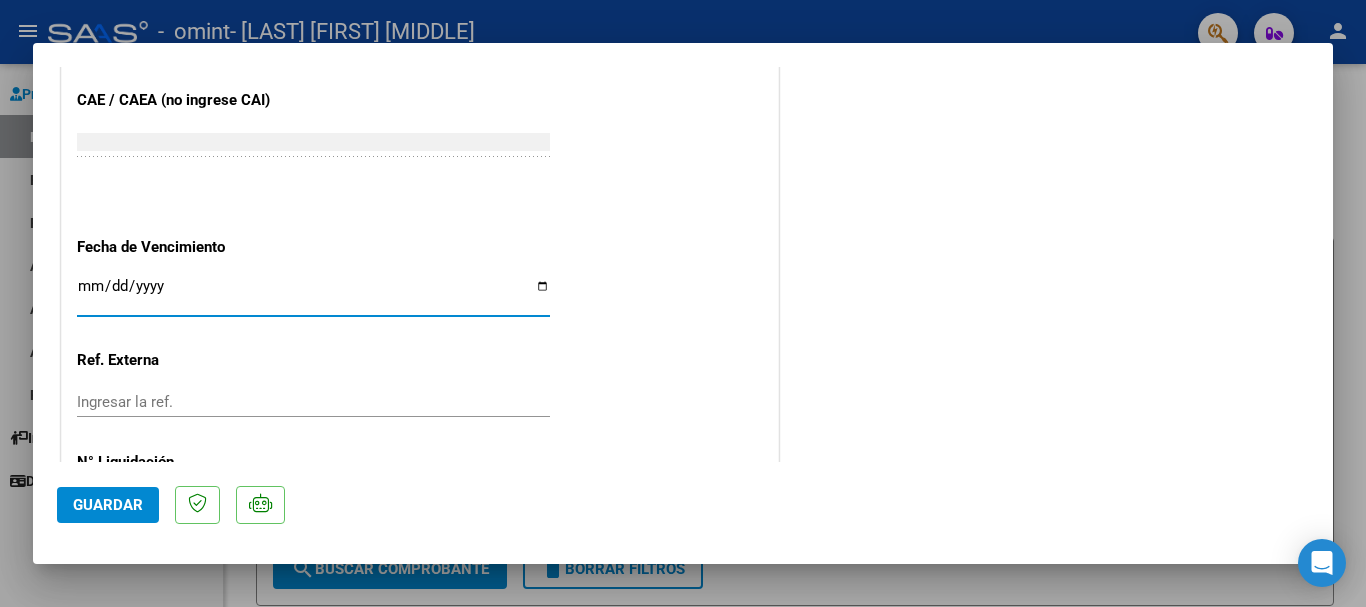 click on "Ingresar la fecha" at bounding box center [313, 294] 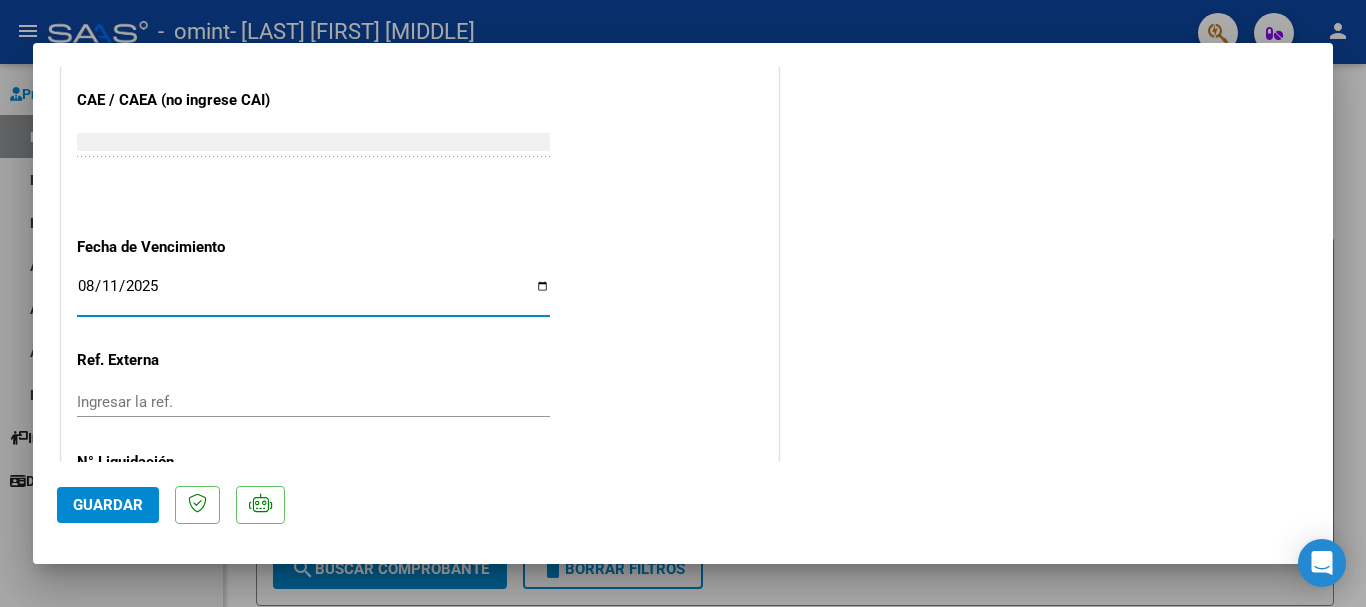 type on "2025-08-11" 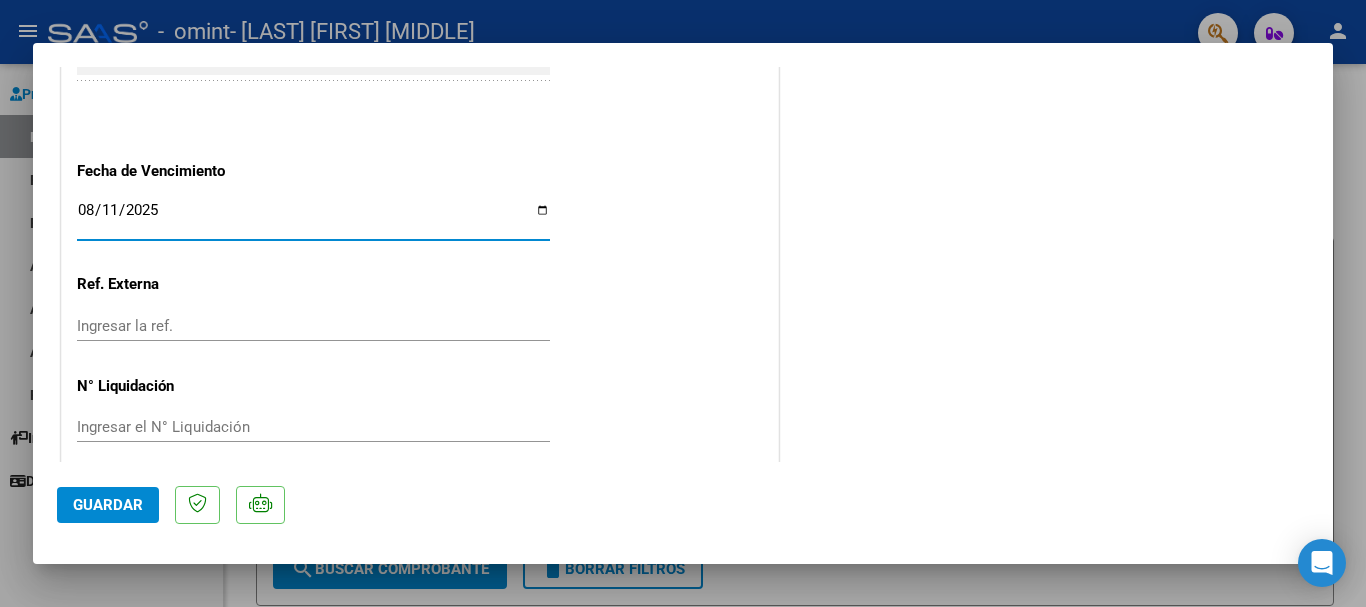 scroll, scrollTop: 1395, scrollLeft: 0, axis: vertical 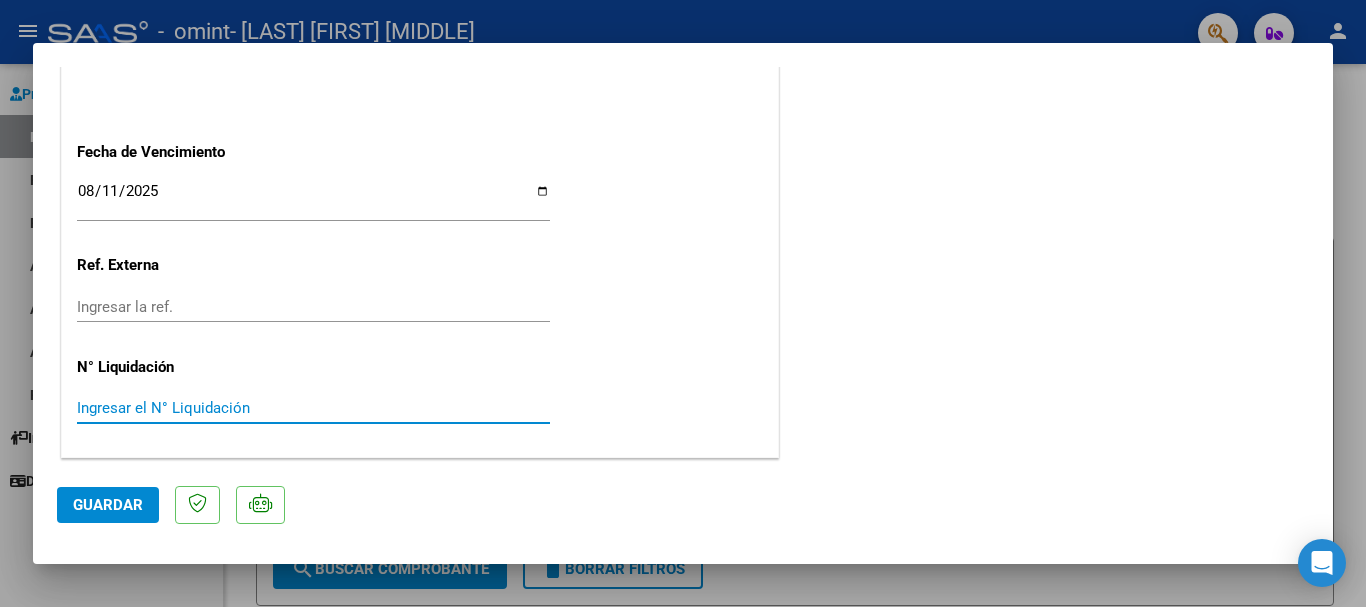 click on "Ingresar el N° Liquidación" at bounding box center [313, 408] 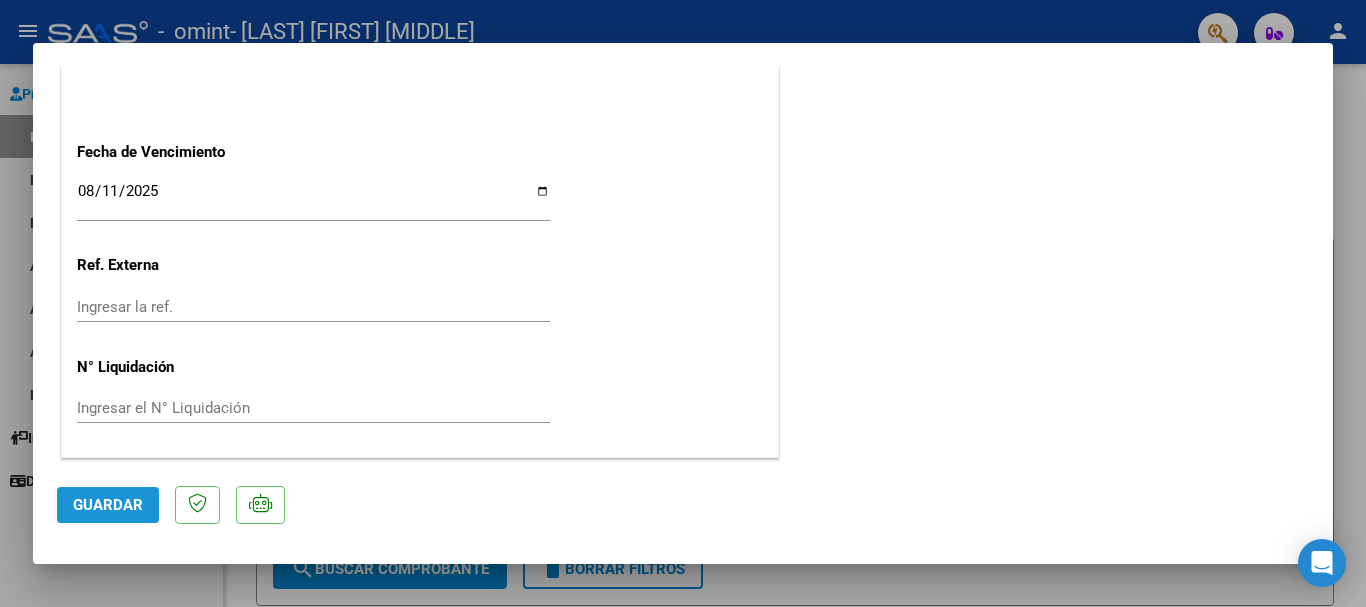 click on "Guardar" 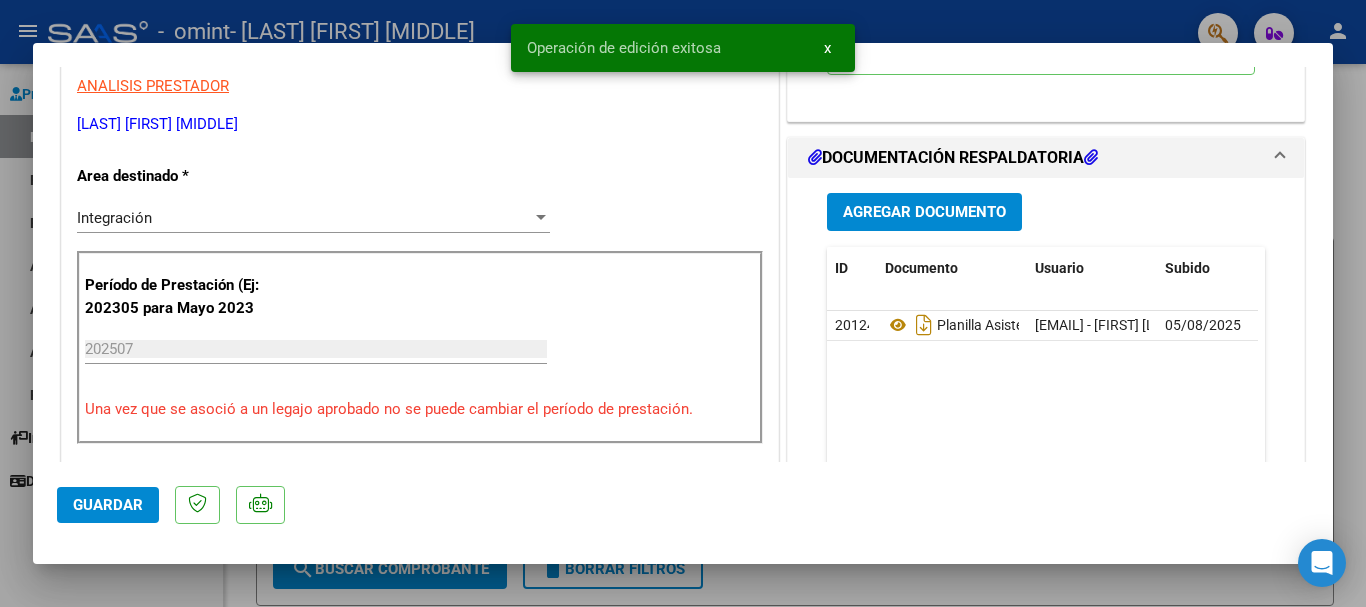 scroll, scrollTop: 395, scrollLeft: 0, axis: vertical 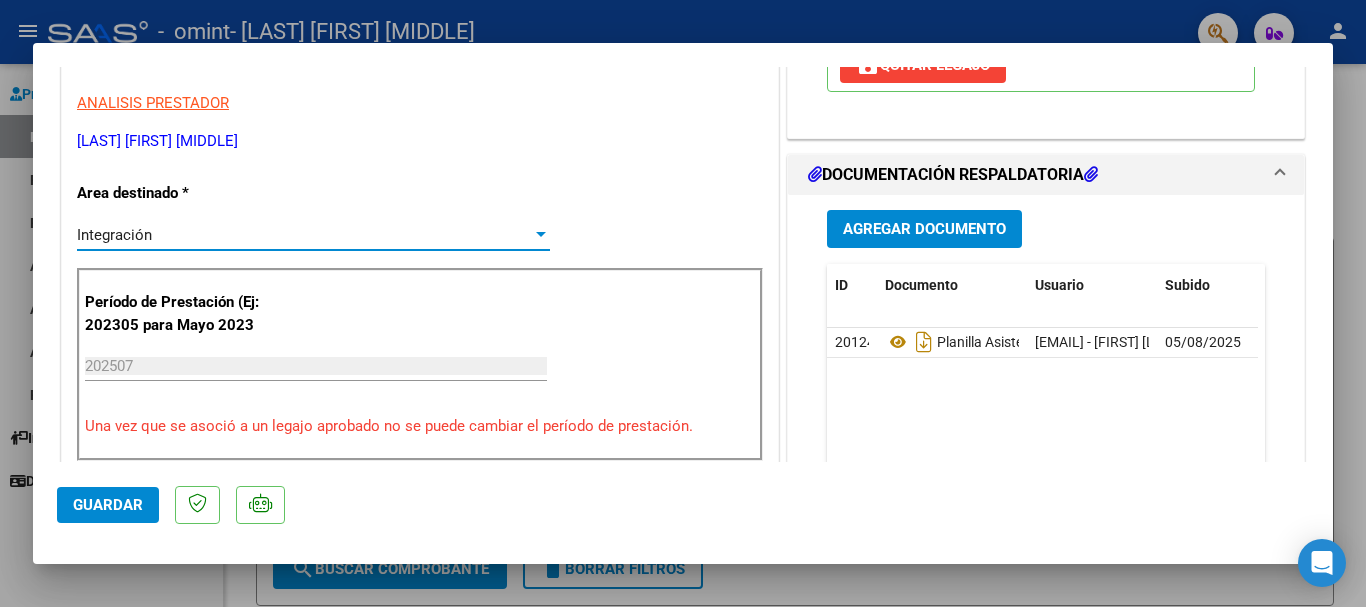 click at bounding box center [541, 234] 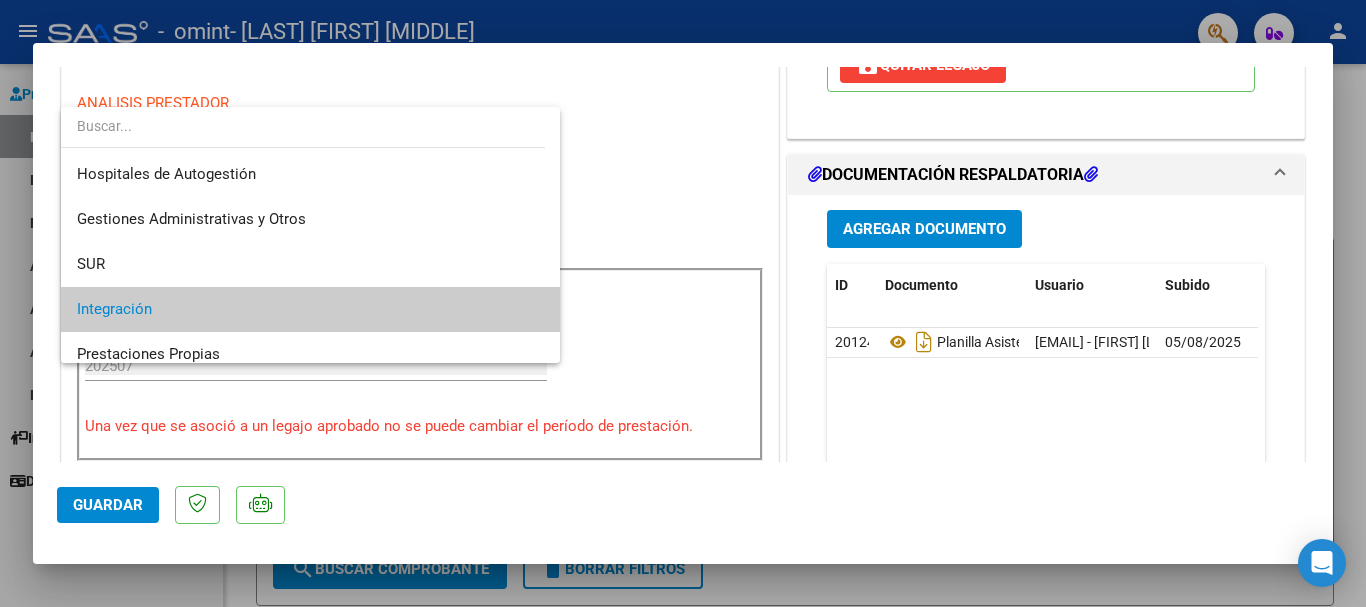 scroll, scrollTop: 75, scrollLeft: 0, axis: vertical 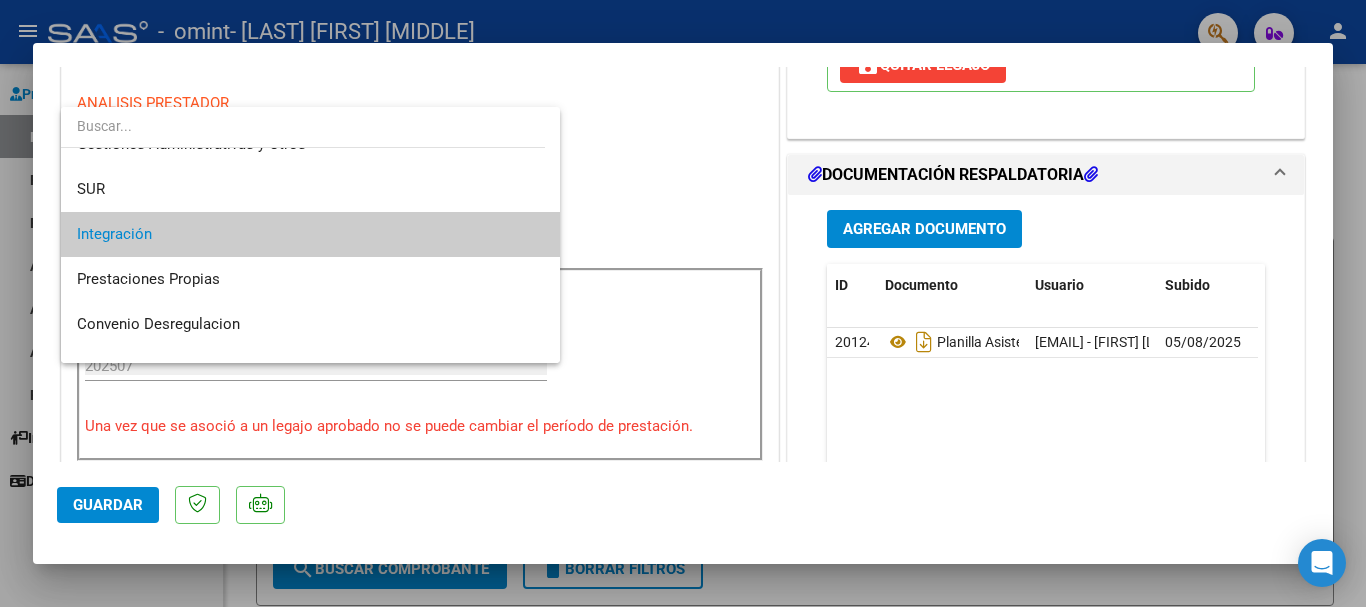 click at bounding box center (683, 303) 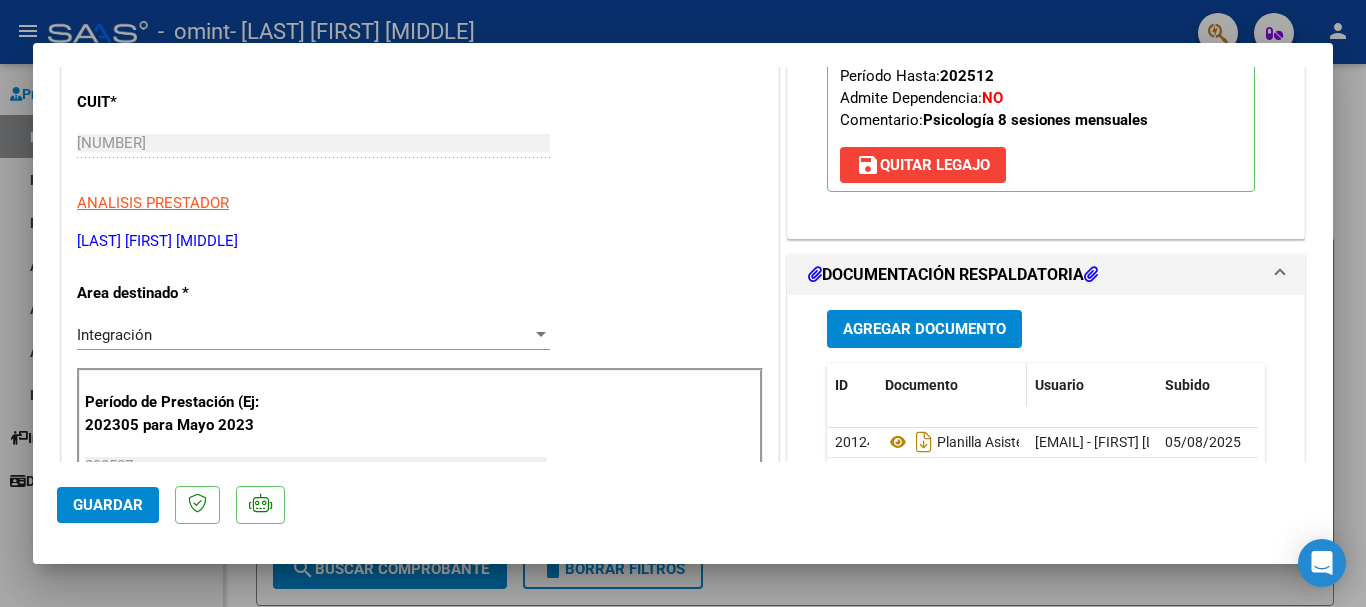scroll, scrollTop: 495, scrollLeft: 0, axis: vertical 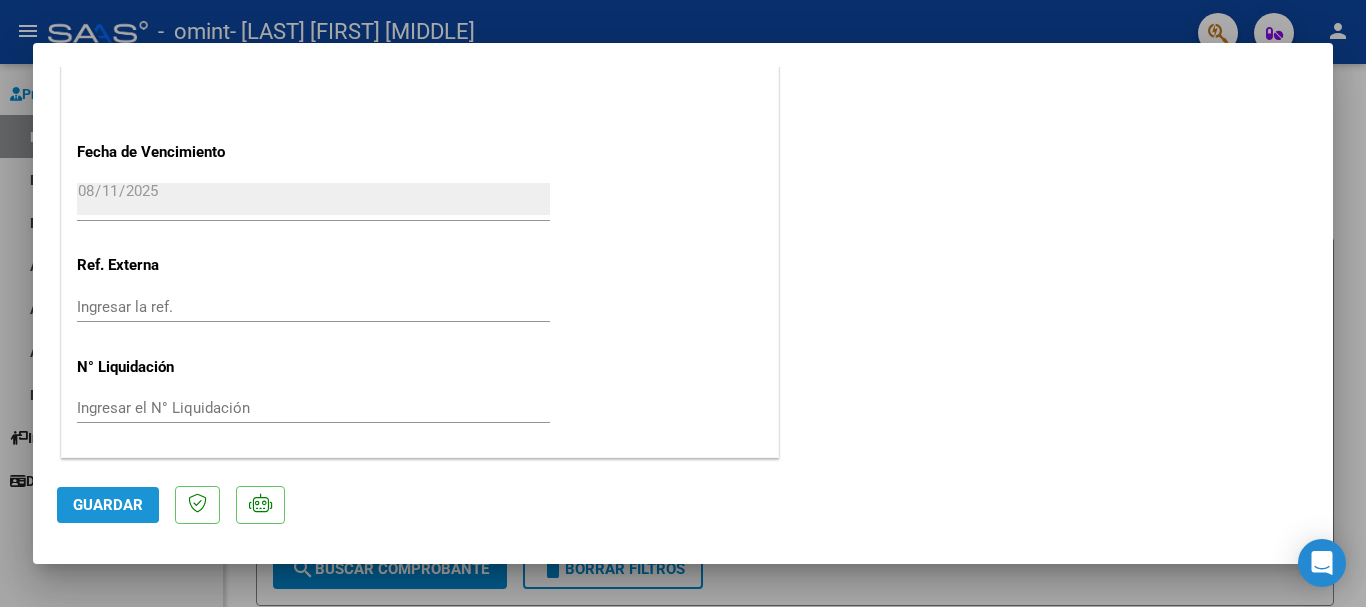 click on "Guardar" 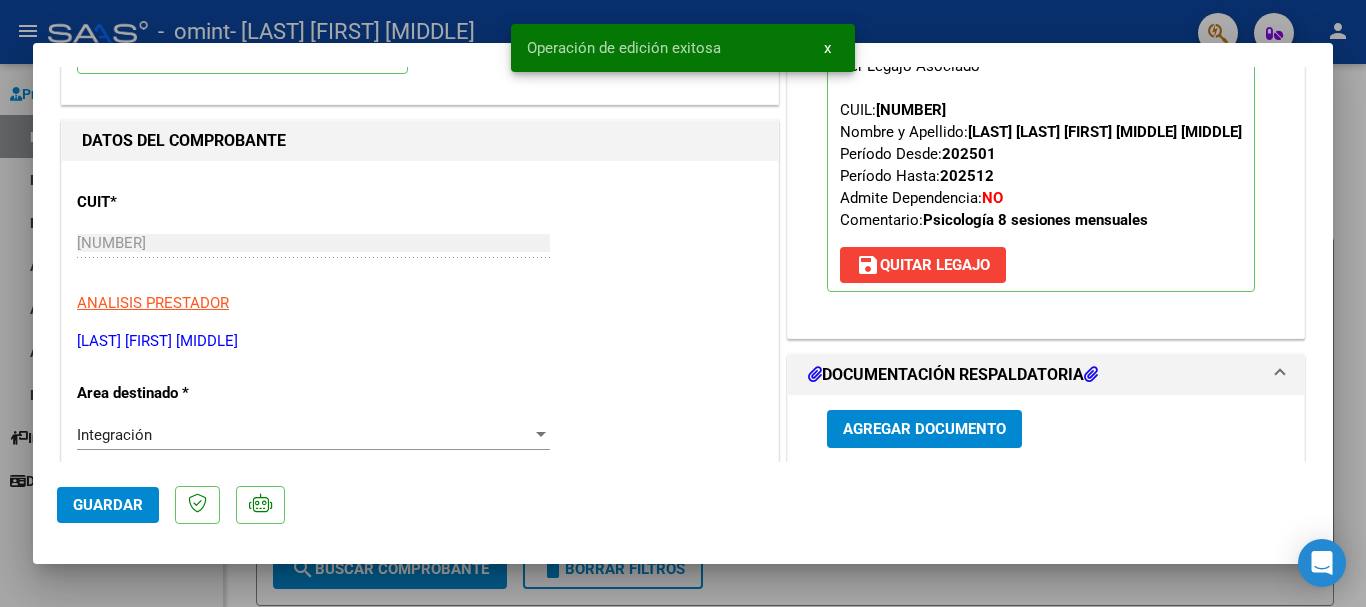 scroll, scrollTop: 0, scrollLeft: 0, axis: both 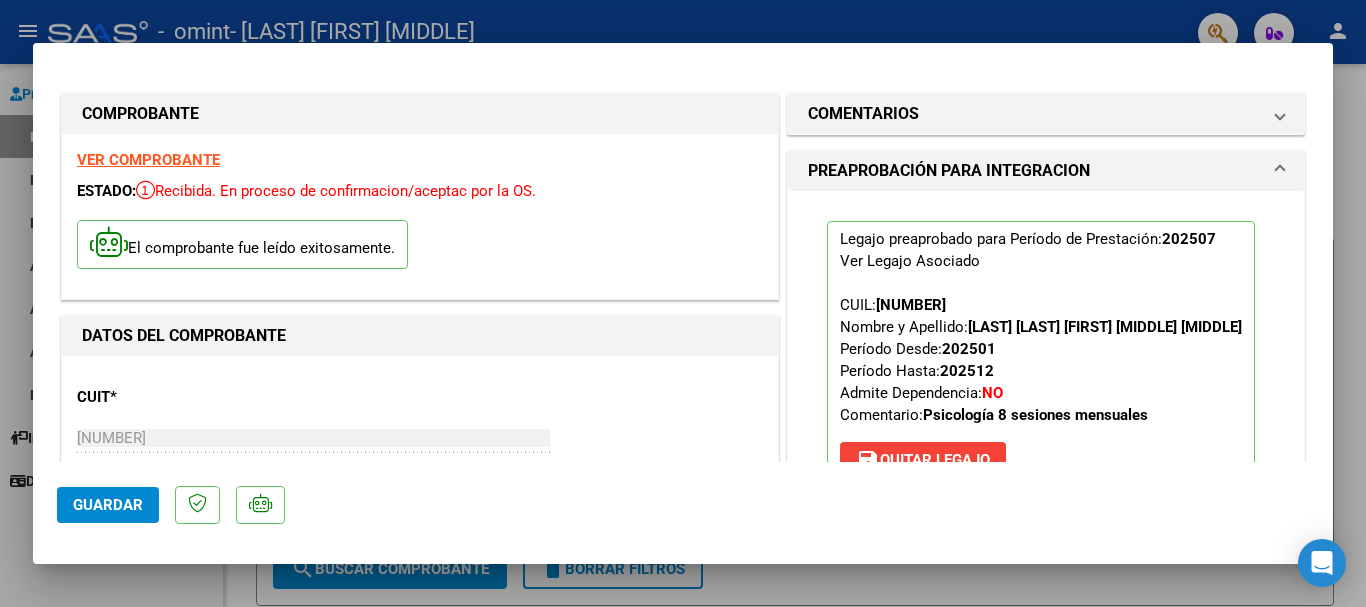 click on "VER COMPROBANTE" at bounding box center [148, 160] 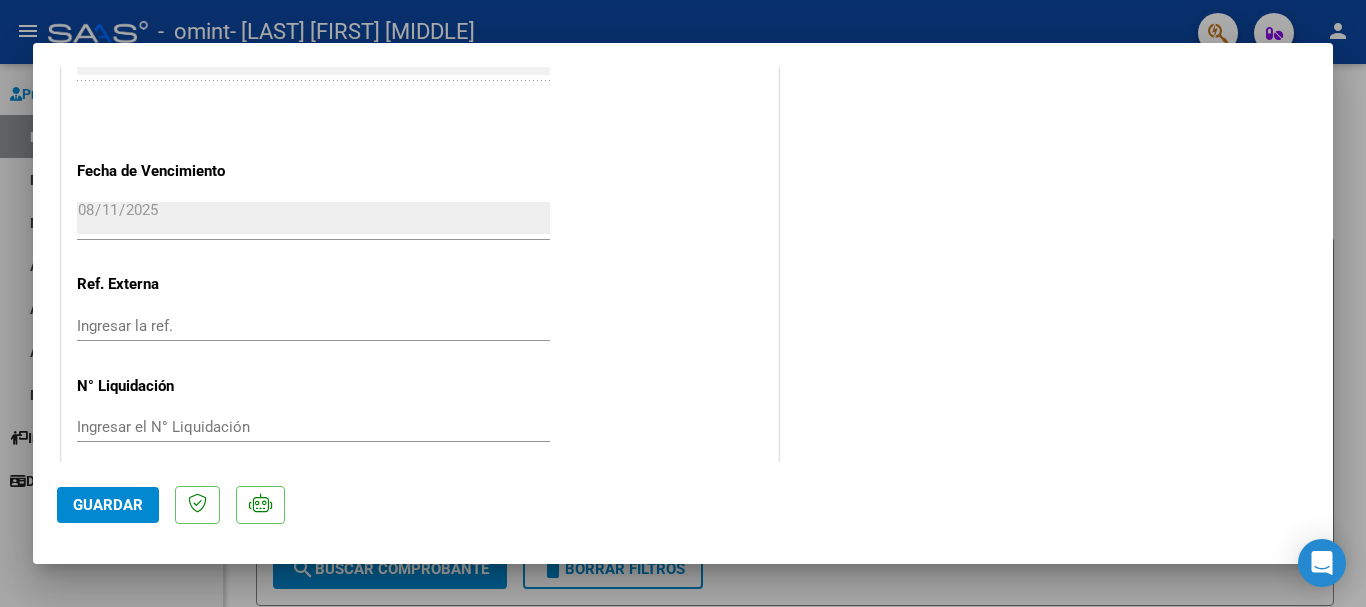 scroll, scrollTop: 1395, scrollLeft: 0, axis: vertical 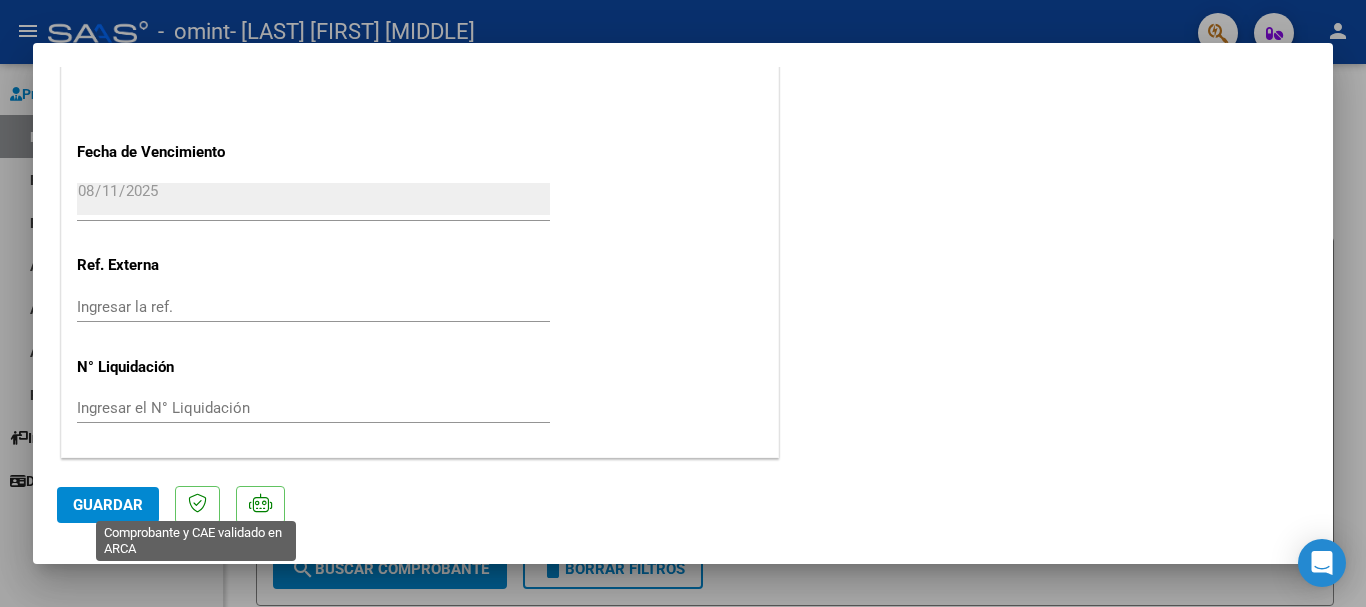 click 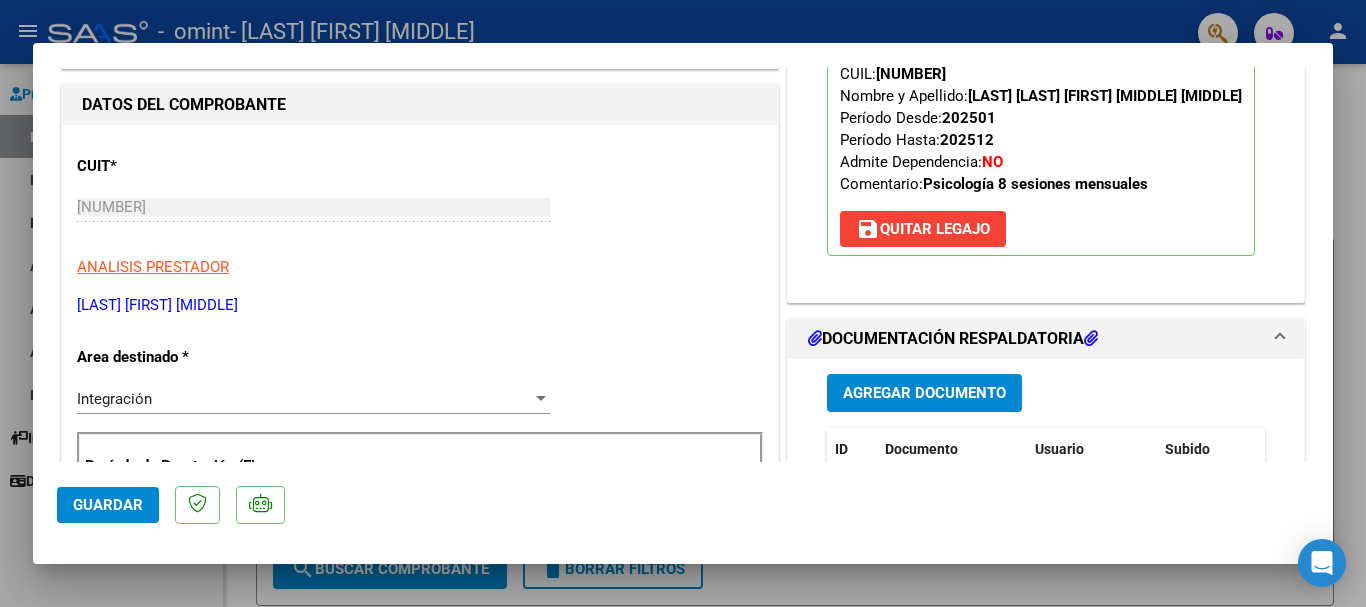scroll, scrollTop: 300, scrollLeft: 0, axis: vertical 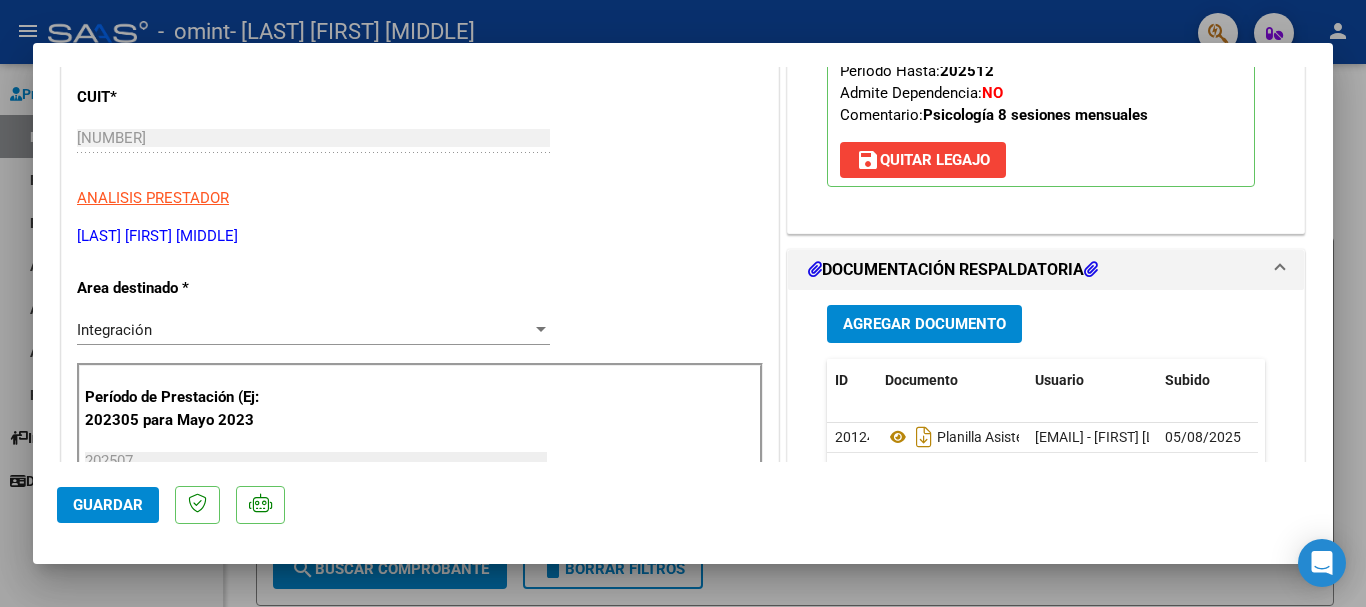 type 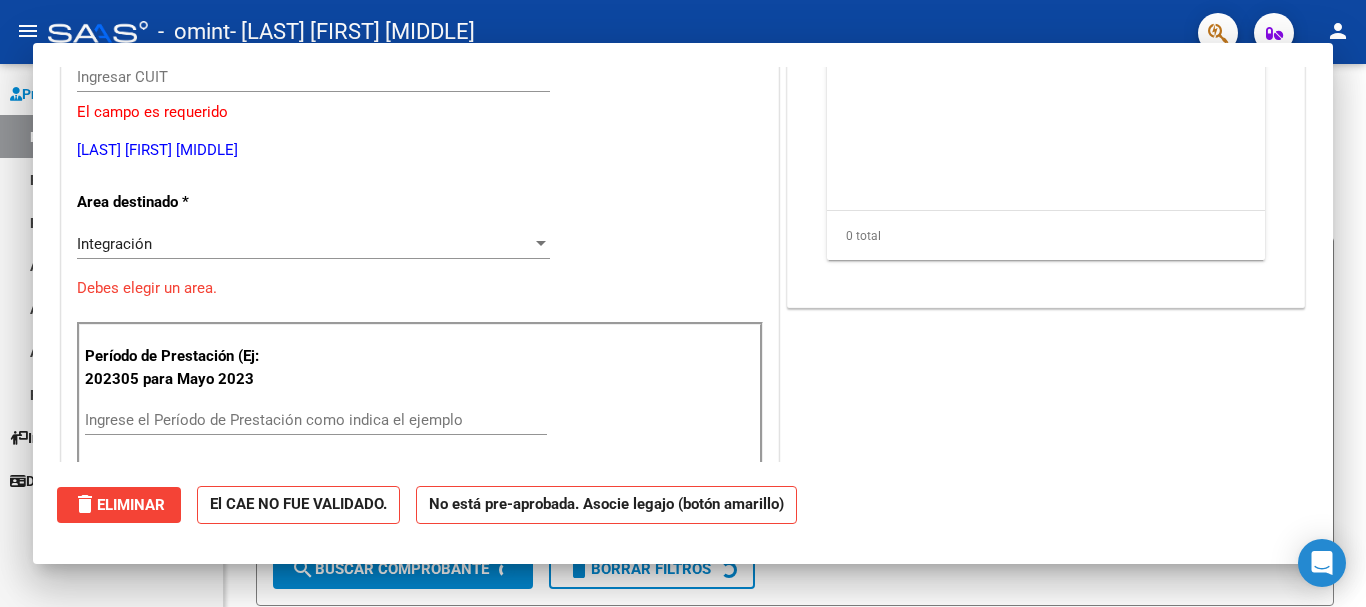 scroll, scrollTop: 239, scrollLeft: 0, axis: vertical 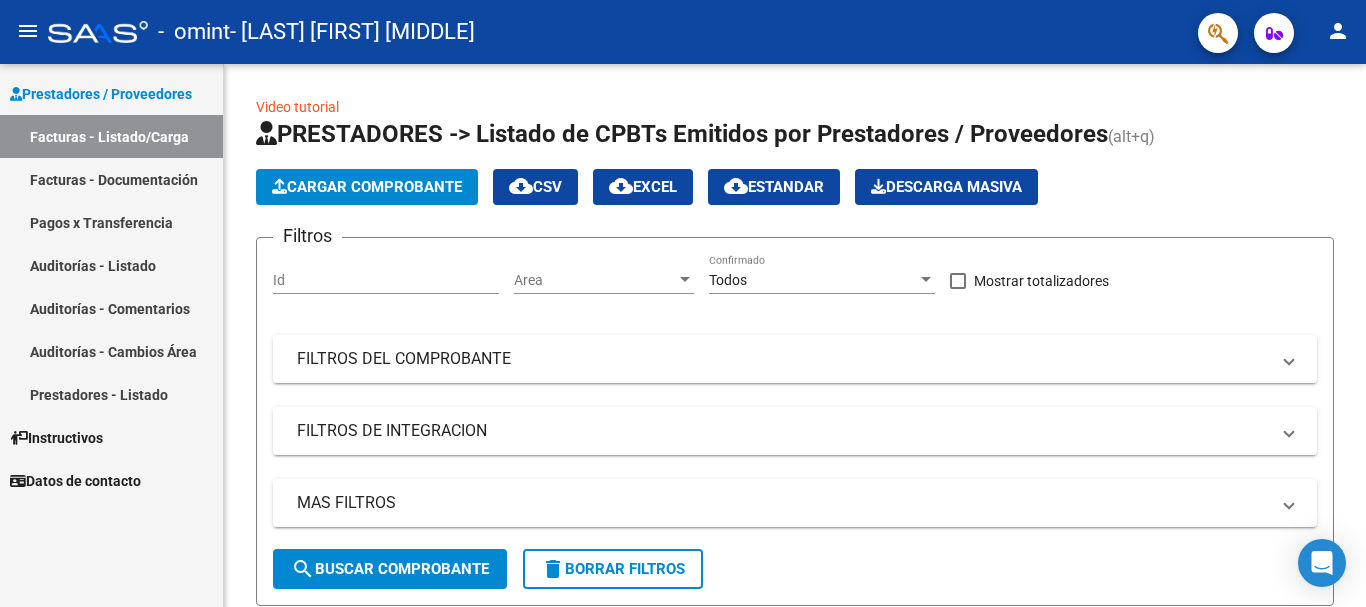 click on "Facturas - Documentación" at bounding box center [111, 179] 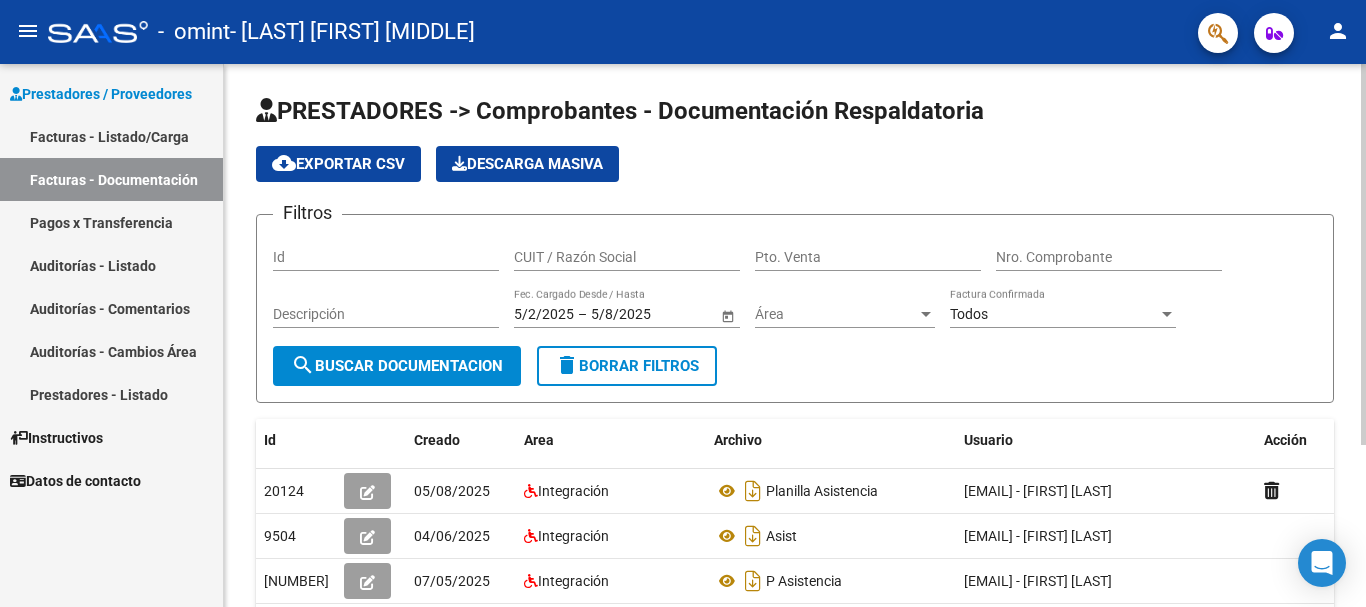 scroll, scrollTop: 0, scrollLeft: 0, axis: both 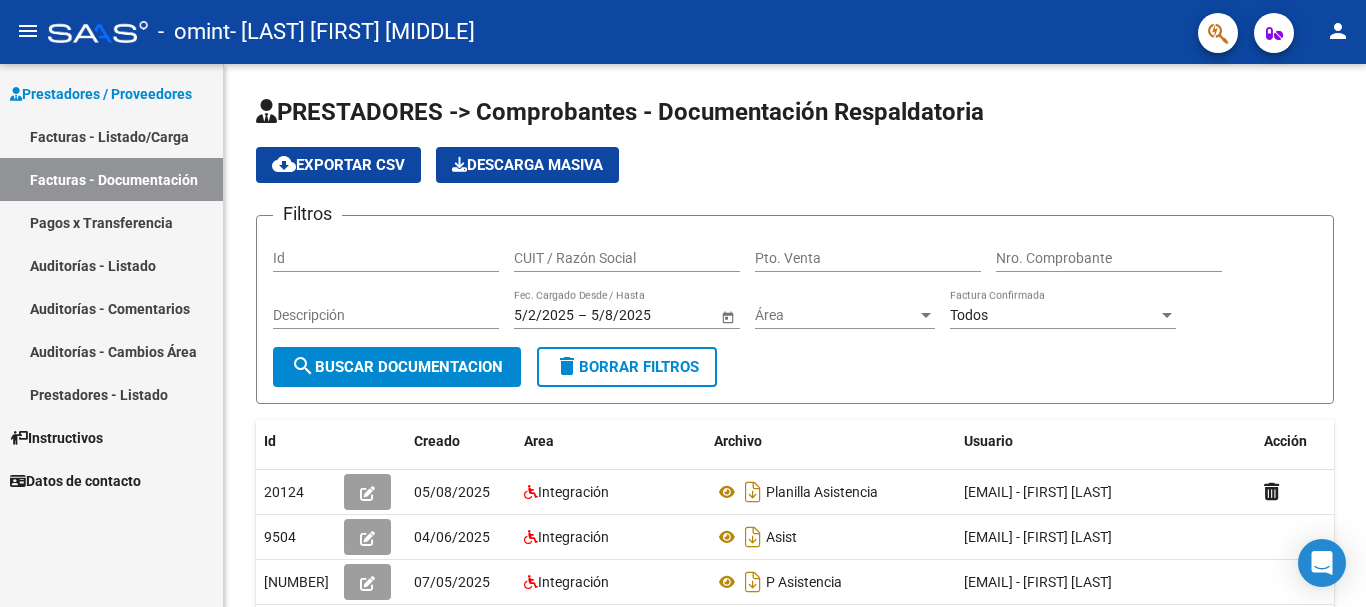 click on "Facturas - Listado/Carga" at bounding box center (111, 136) 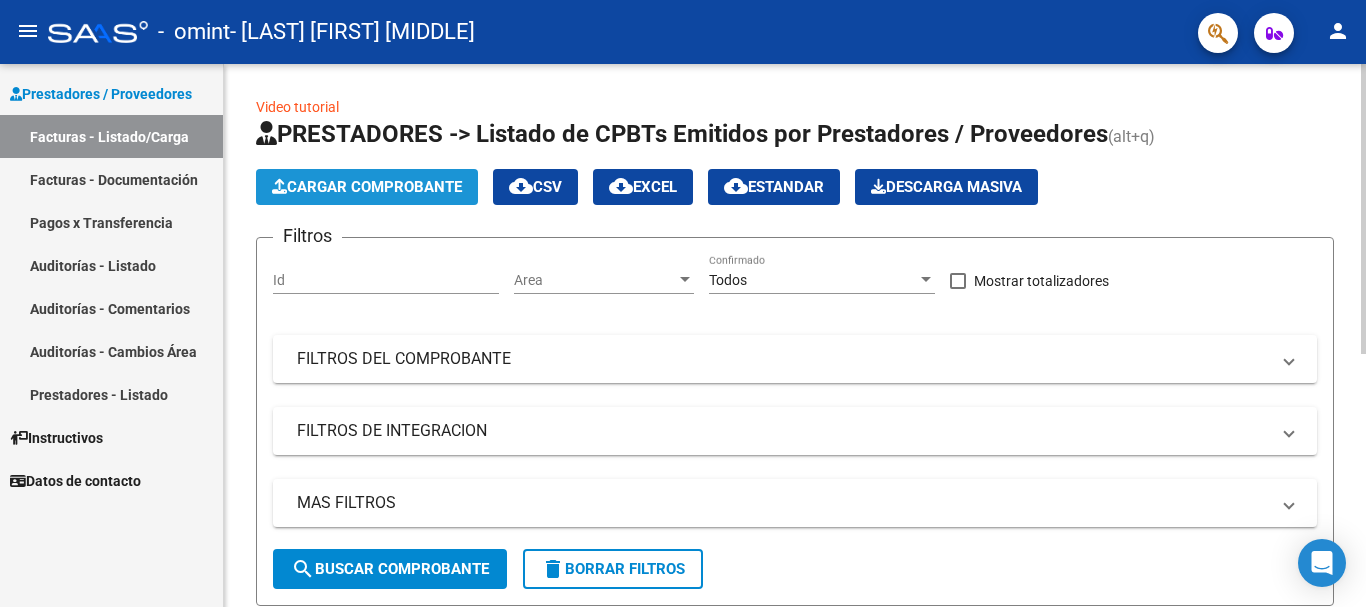 click on "Cargar Comprobante" 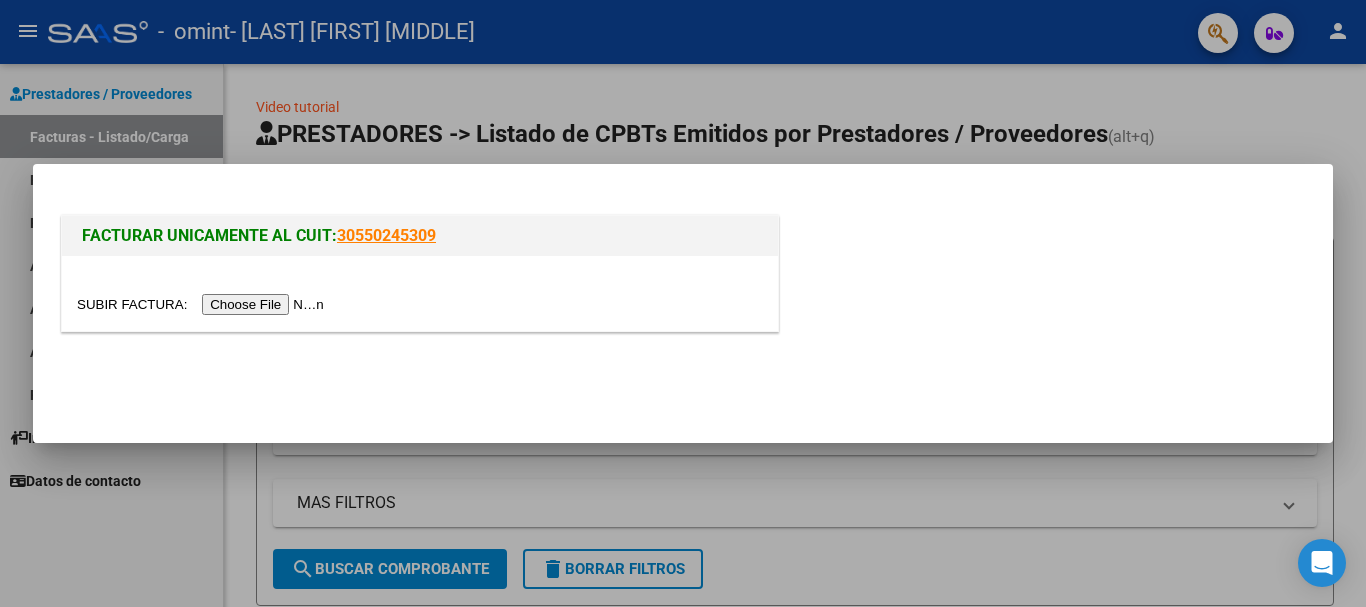 click at bounding box center [203, 304] 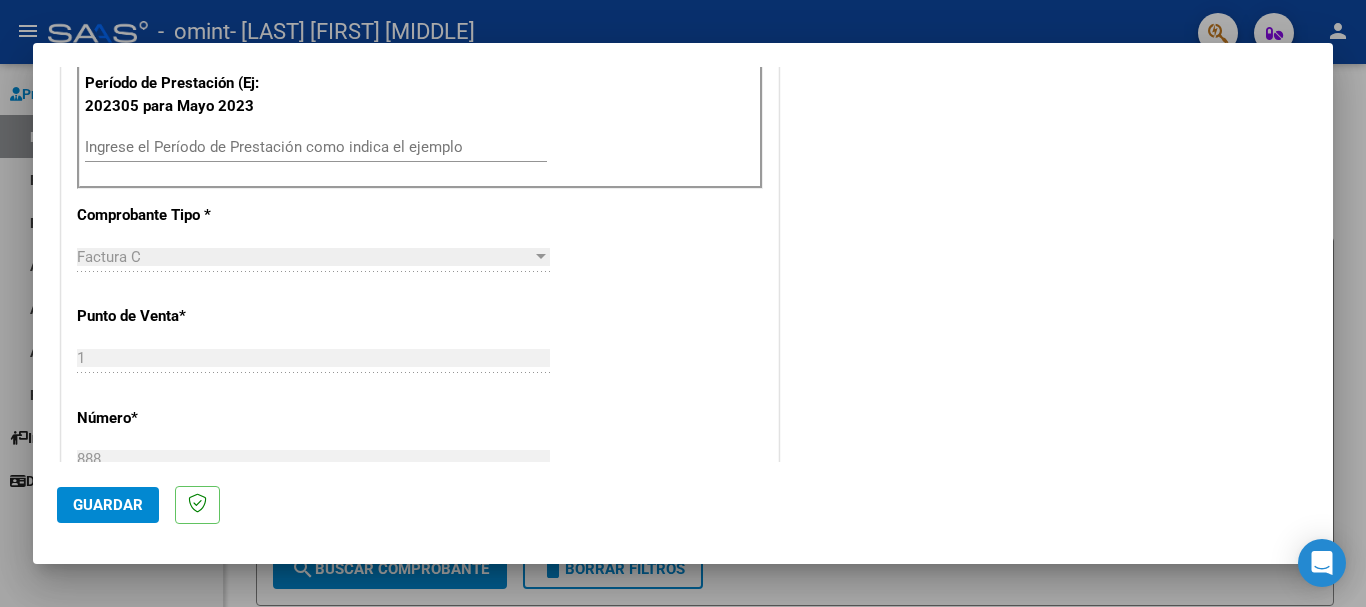 scroll, scrollTop: 600, scrollLeft: 0, axis: vertical 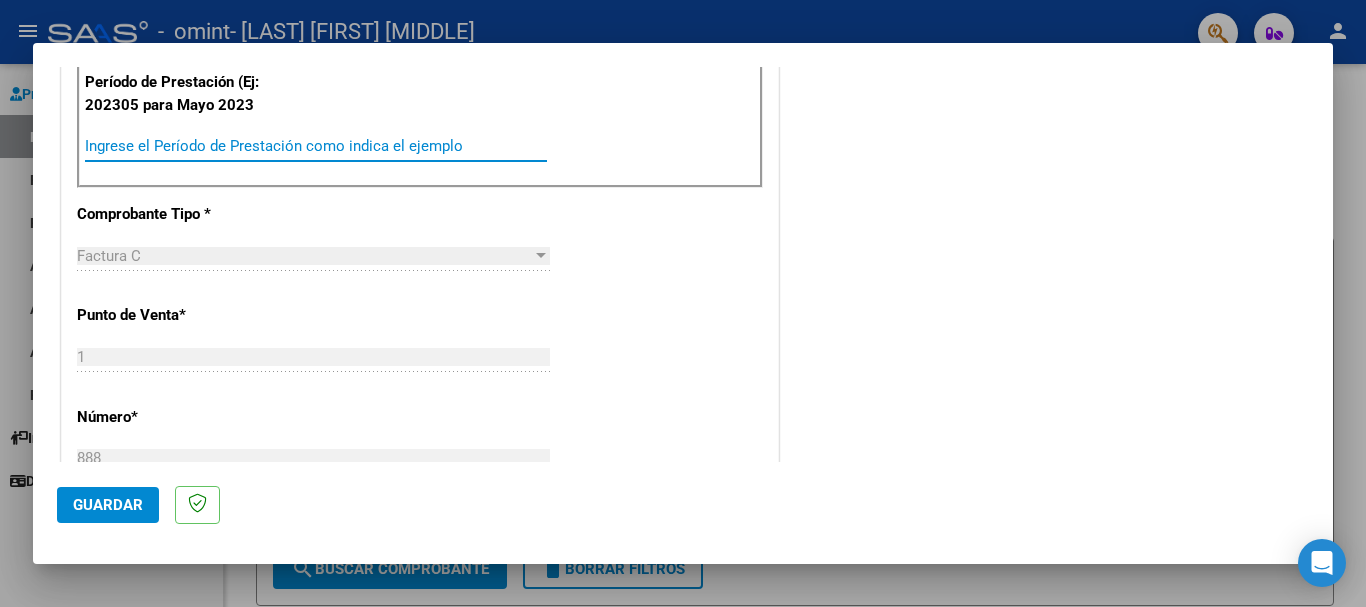 click on "Ingrese el Período de Prestación como indica el ejemplo" at bounding box center (316, 146) 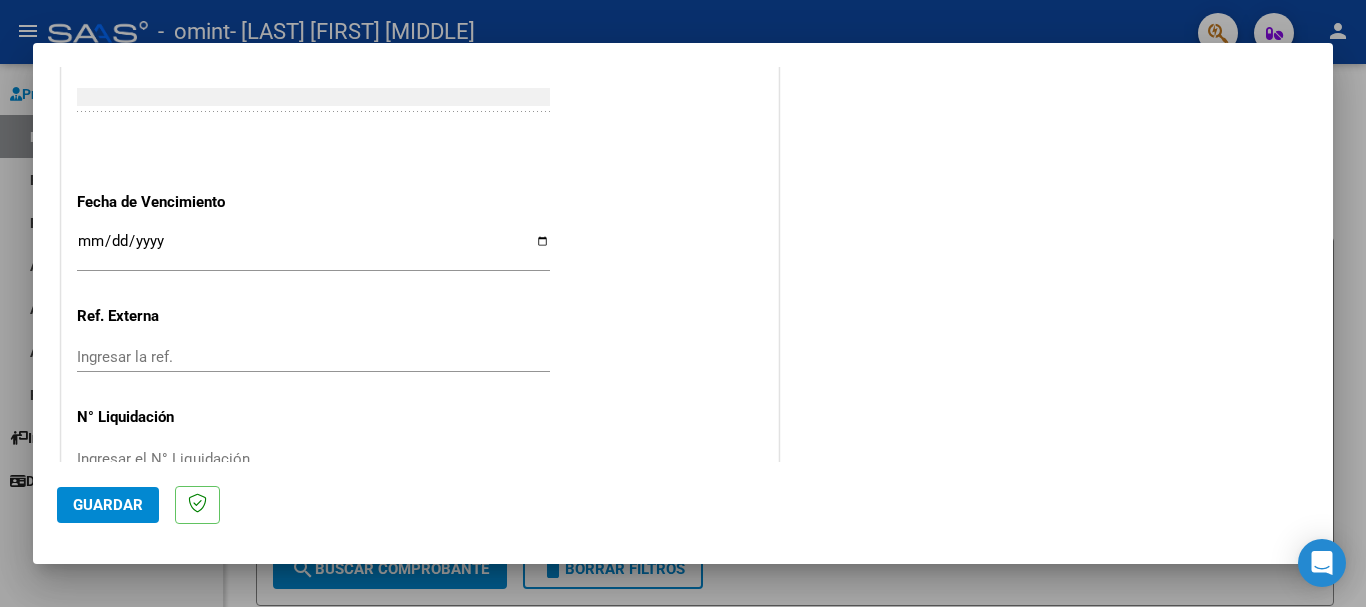 scroll, scrollTop: 1300, scrollLeft: 0, axis: vertical 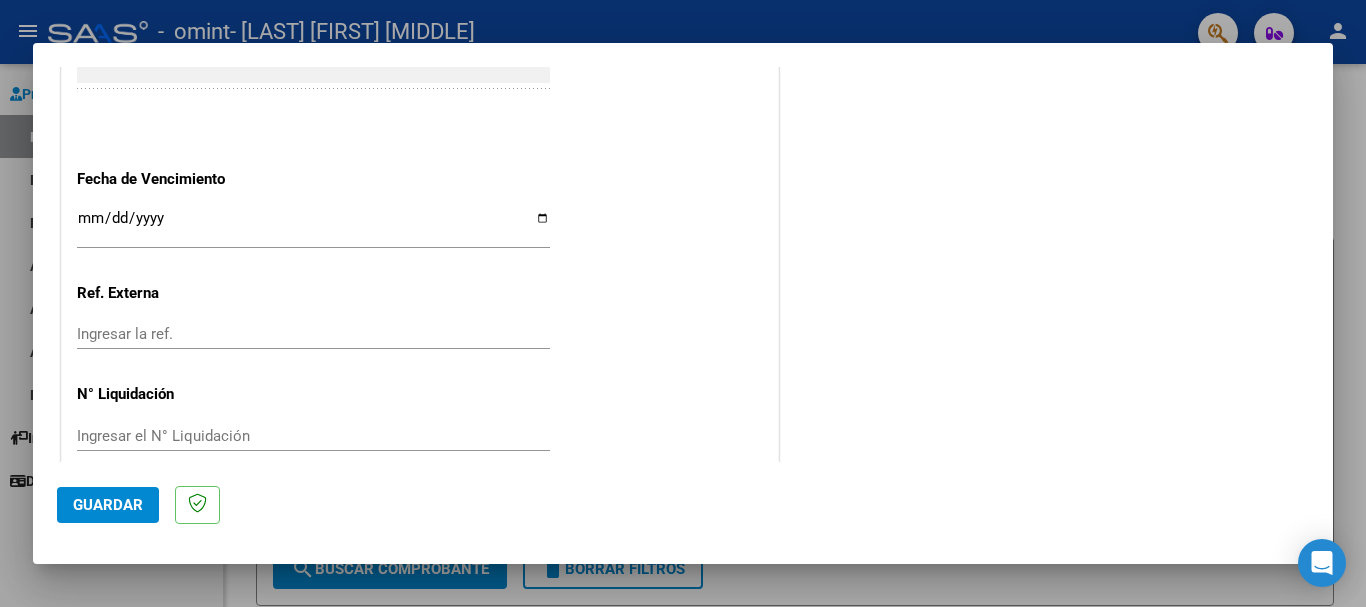 type on "202506" 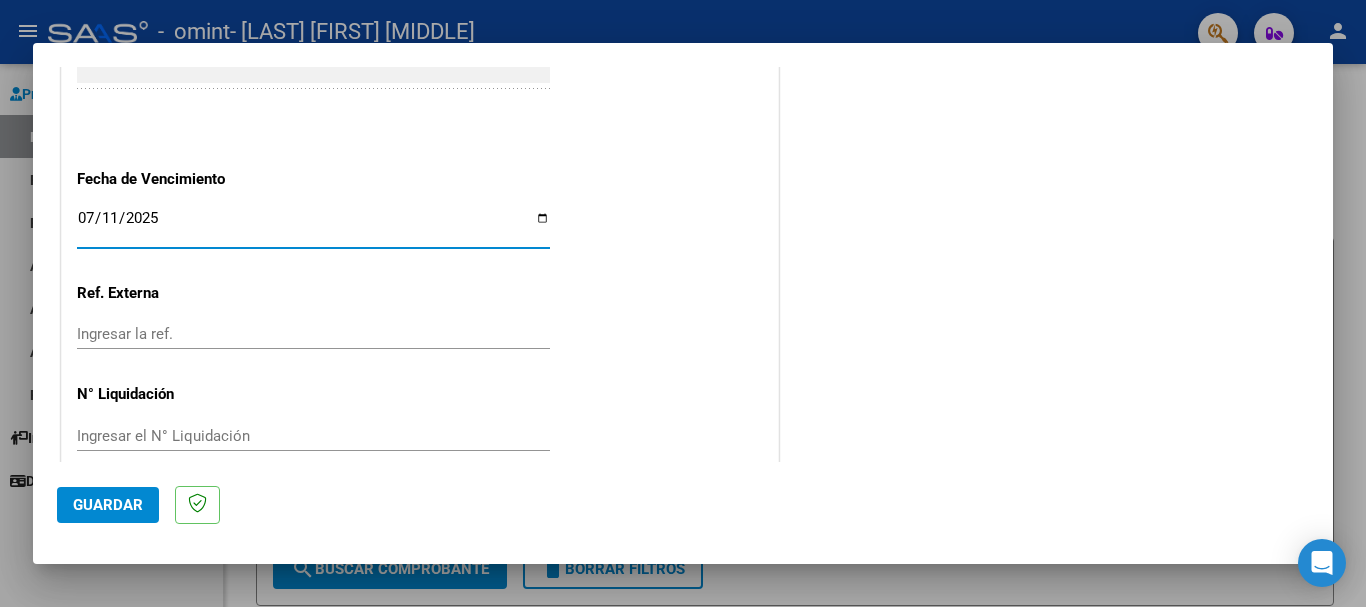 type on "2025-07-11" 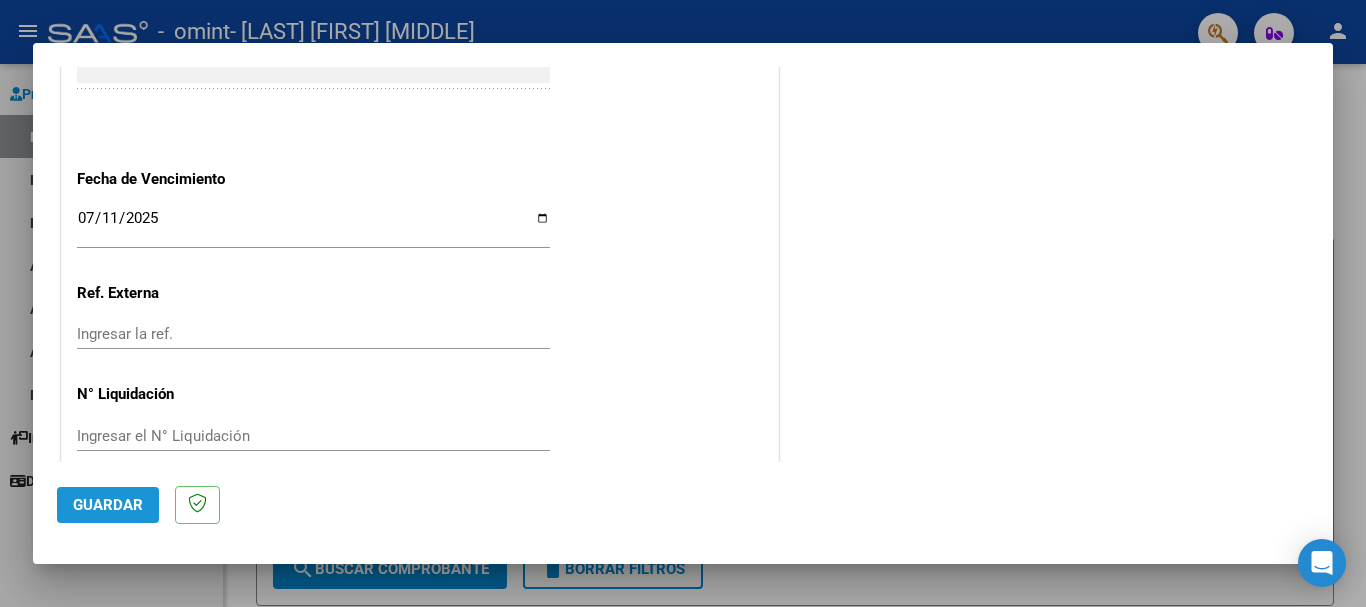 click on "Guardar" 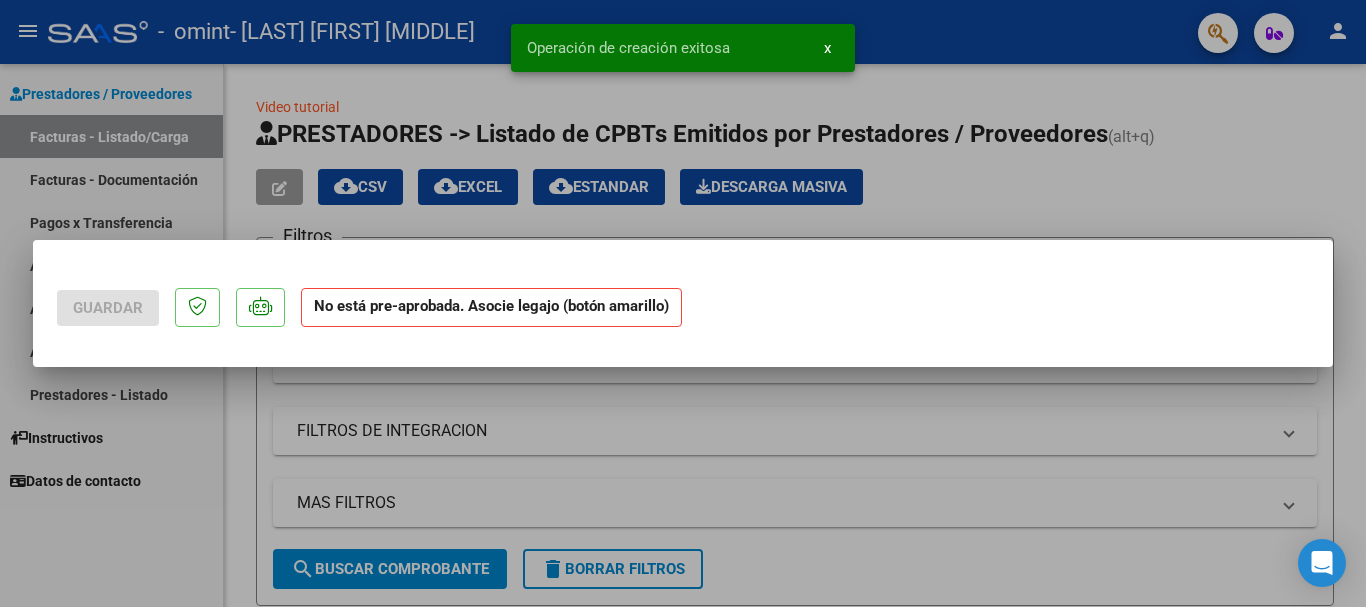 scroll, scrollTop: 0, scrollLeft: 0, axis: both 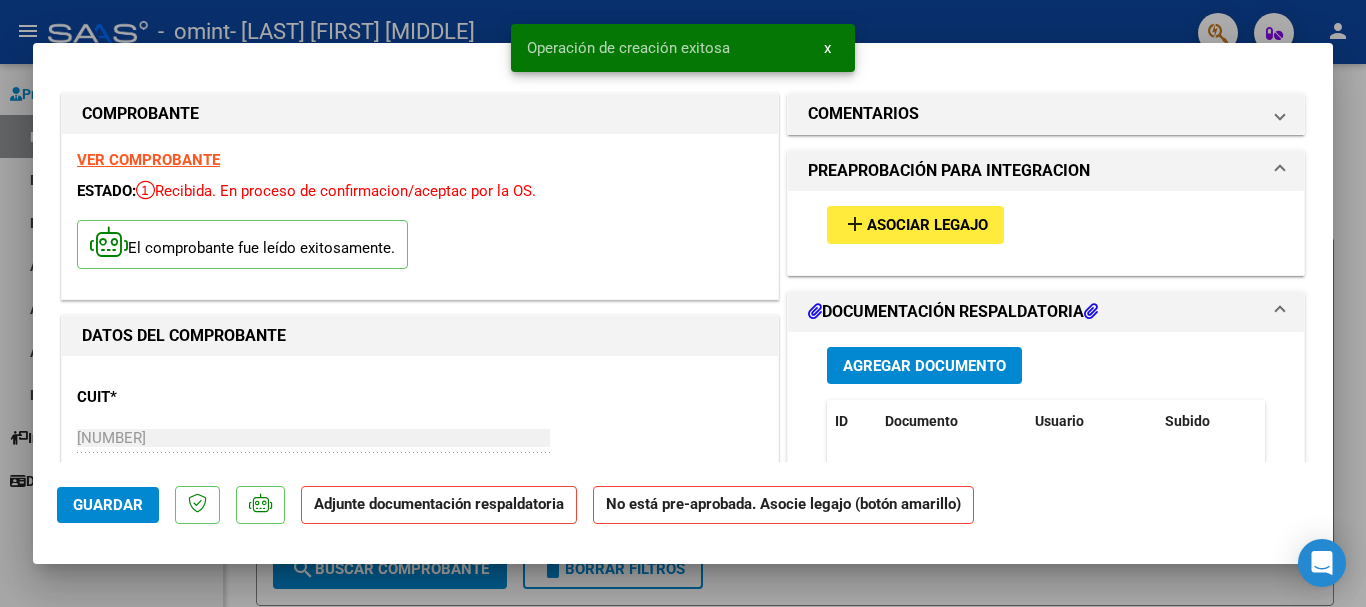 click on "add Asociar Legajo" at bounding box center [915, 224] 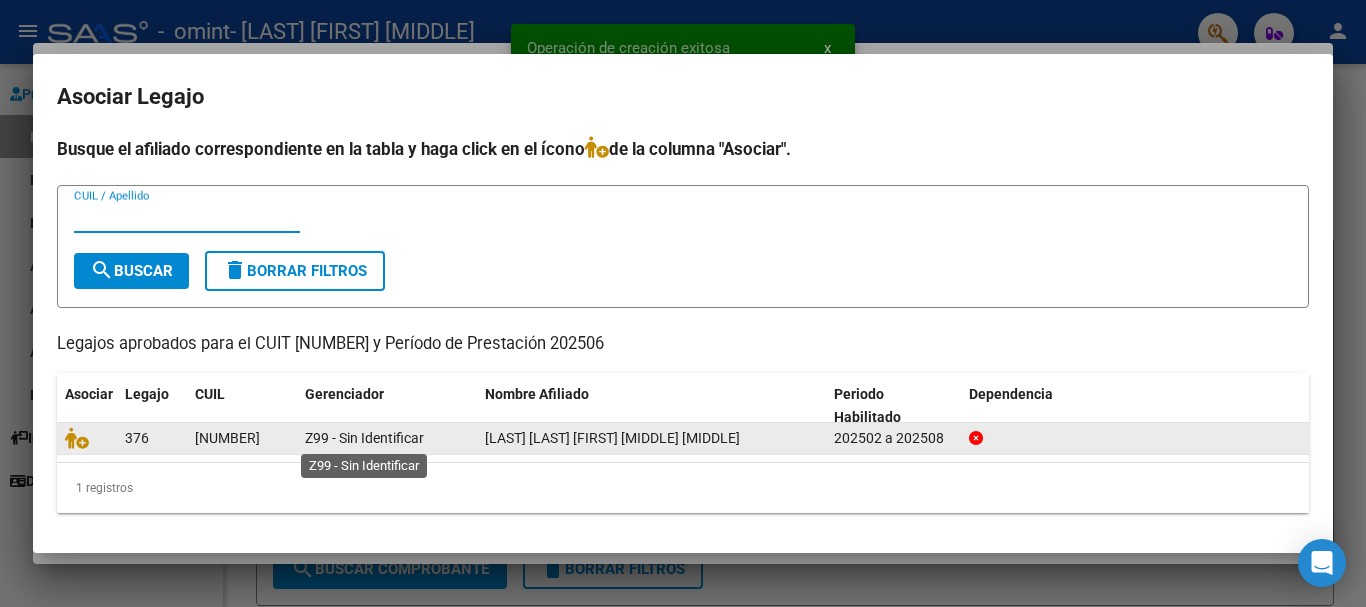 click on "Z99 - Sin Identificar" 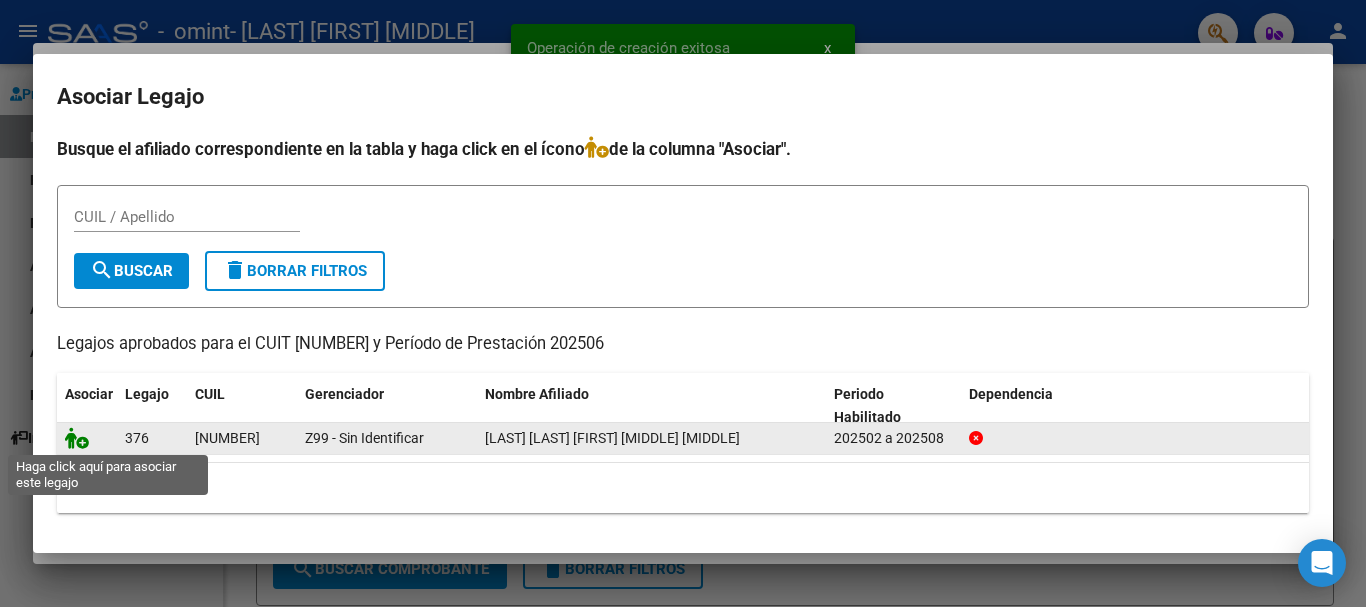 click 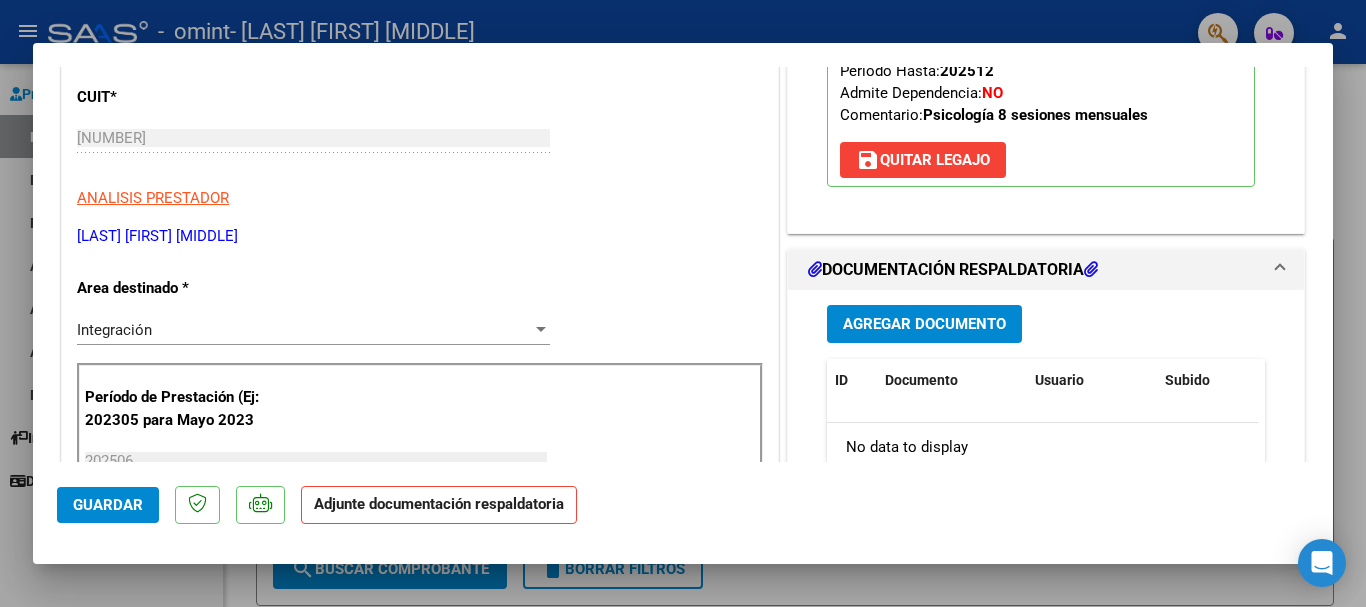 scroll, scrollTop: 400, scrollLeft: 0, axis: vertical 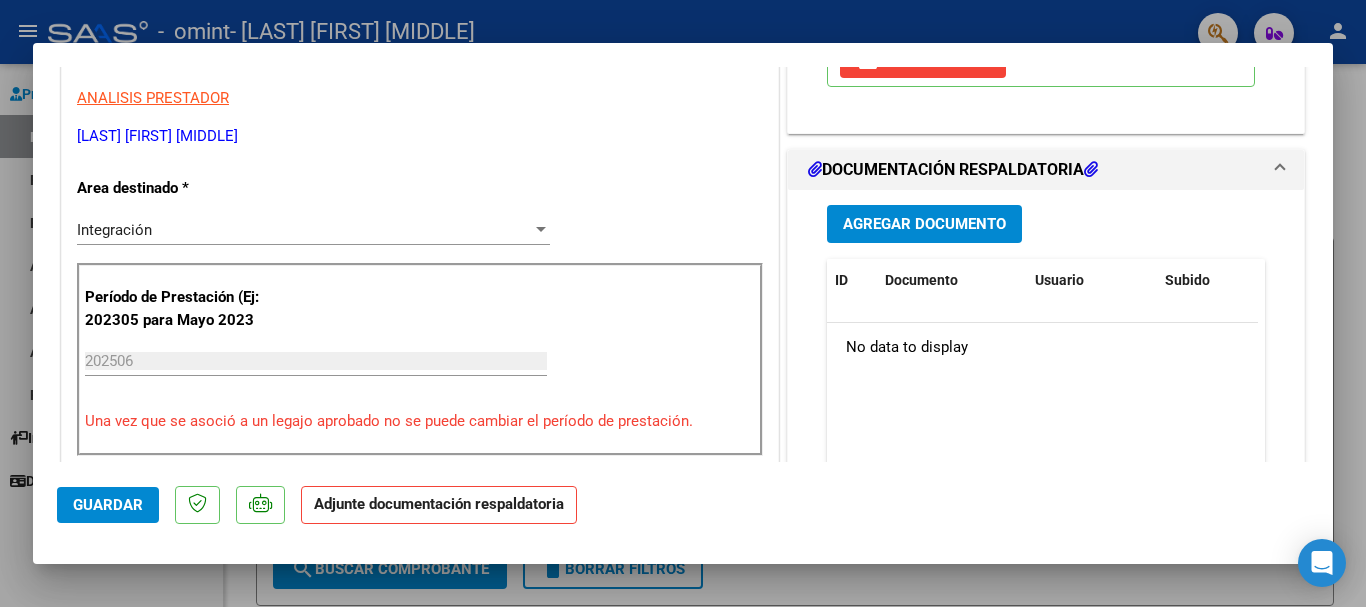 click on "Agregar Documento" at bounding box center [924, 225] 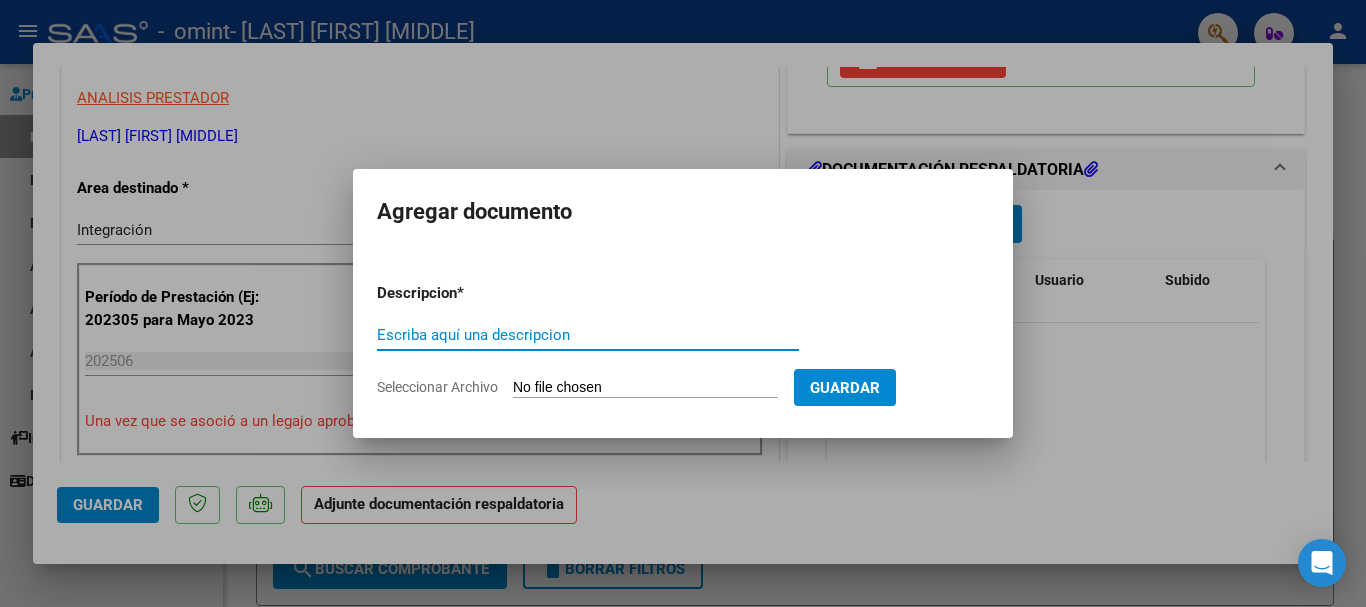 click on "Escriba aquí una descripcion" at bounding box center (588, 335) 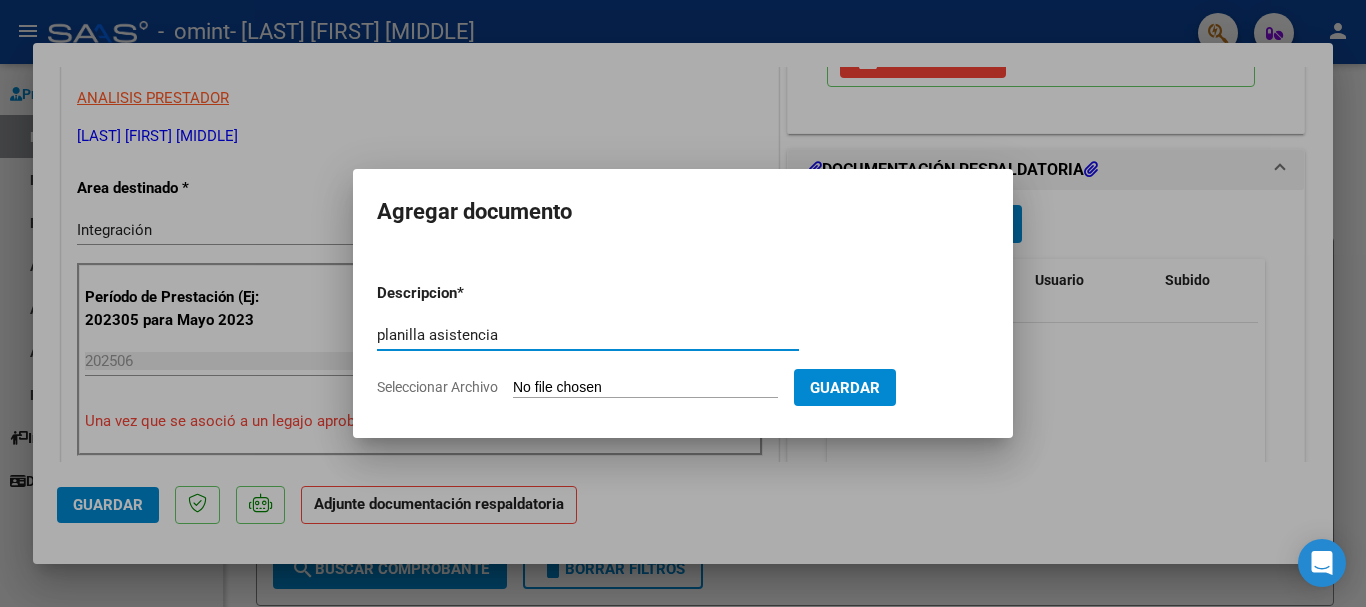 type on "planilla asistencia" 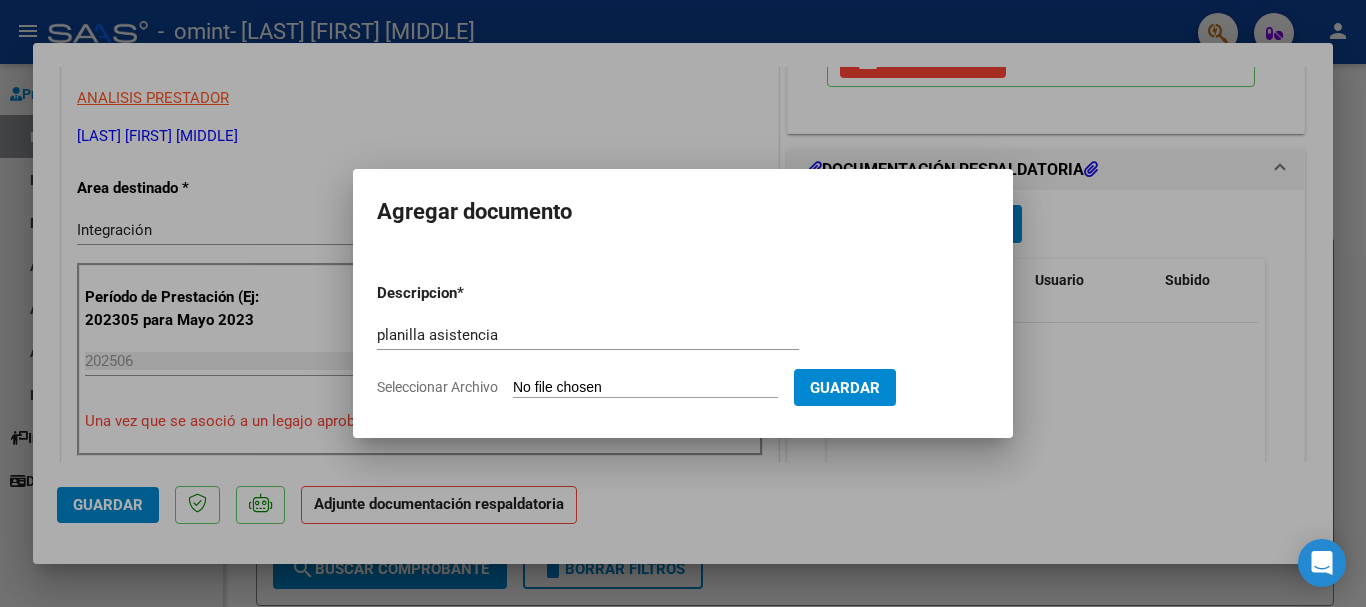 type on "C:\fakepath\[FILENAME]" 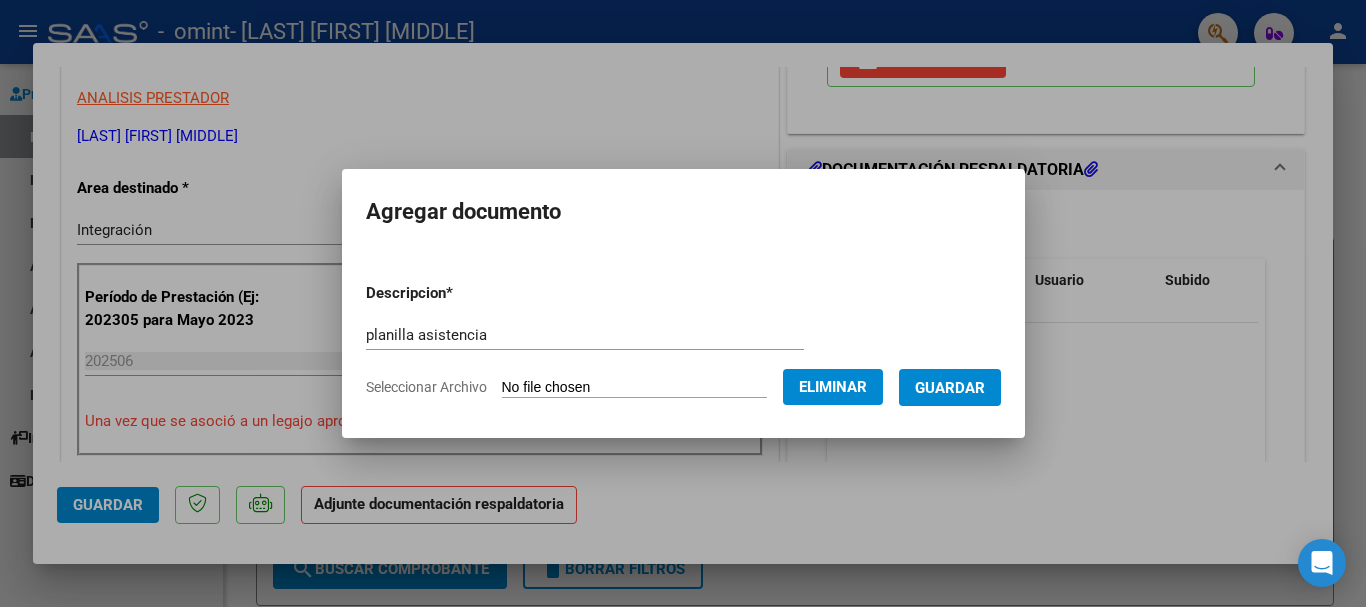 click on "Guardar" at bounding box center (950, 388) 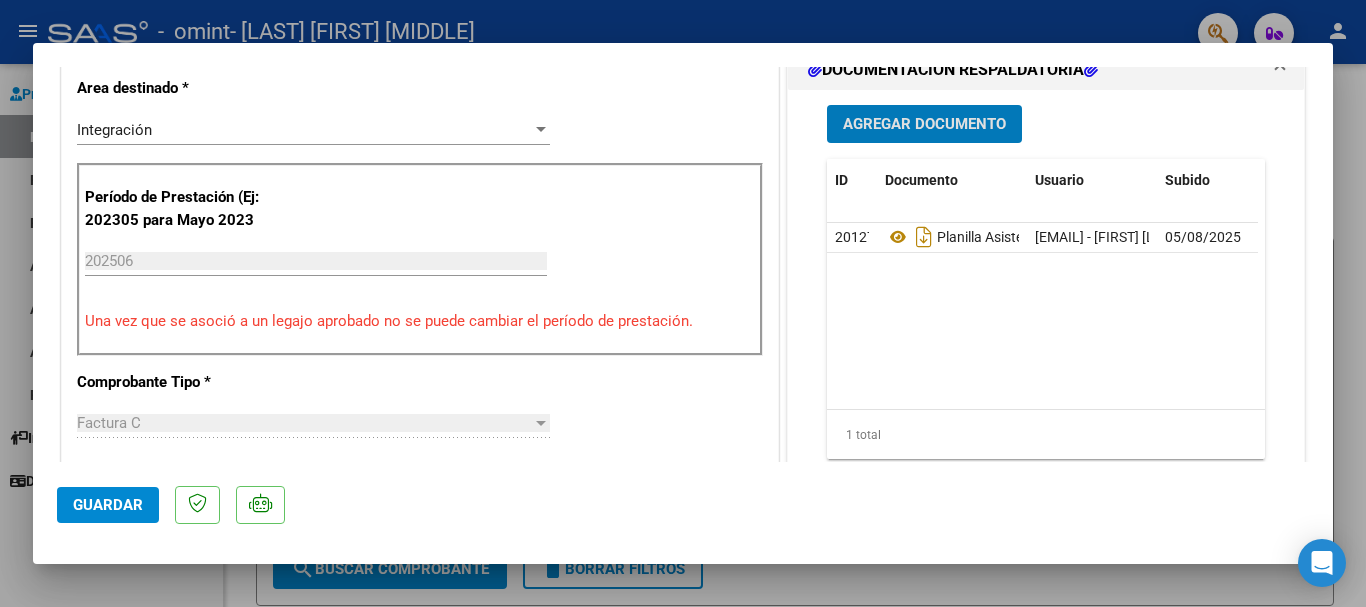 scroll, scrollTop: 300, scrollLeft: 0, axis: vertical 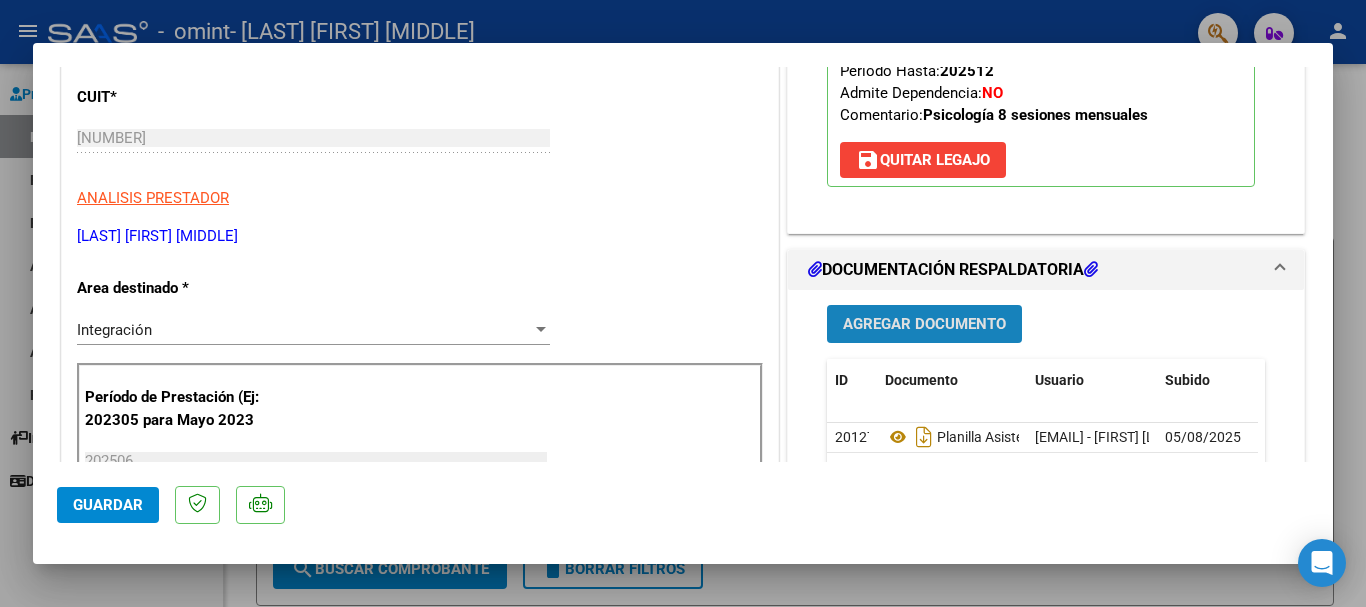 click on "Agregar Documento" at bounding box center [924, 325] 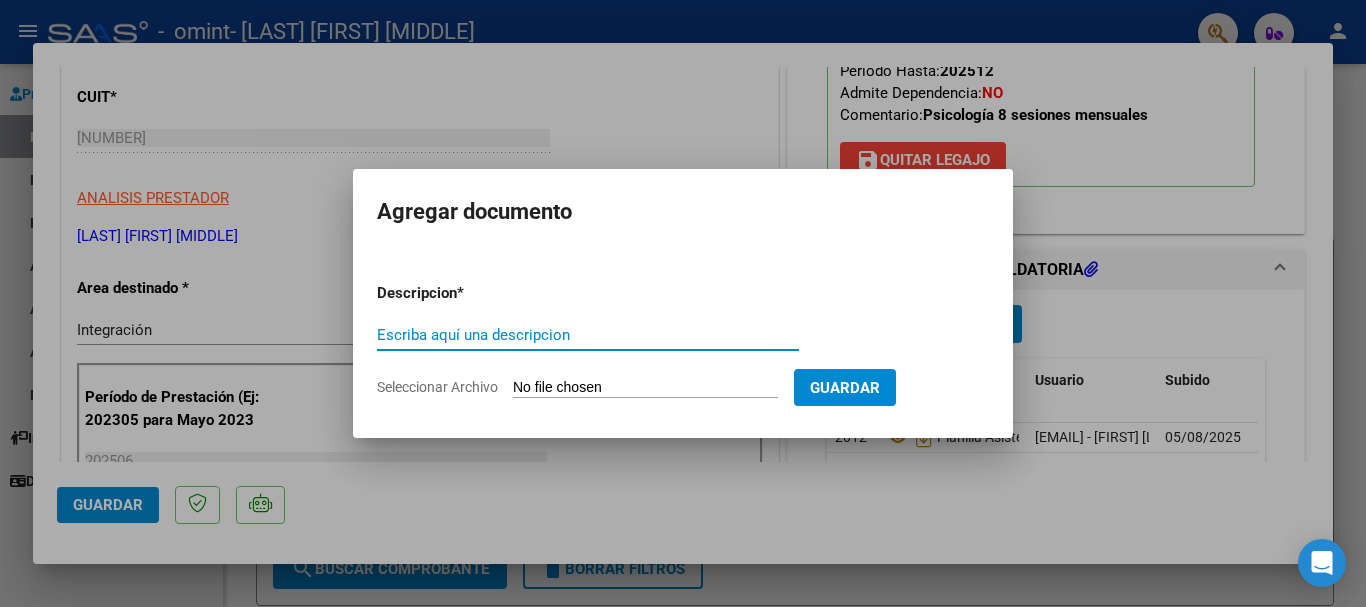 click on "Escriba aquí una descripcion" at bounding box center (588, 335) 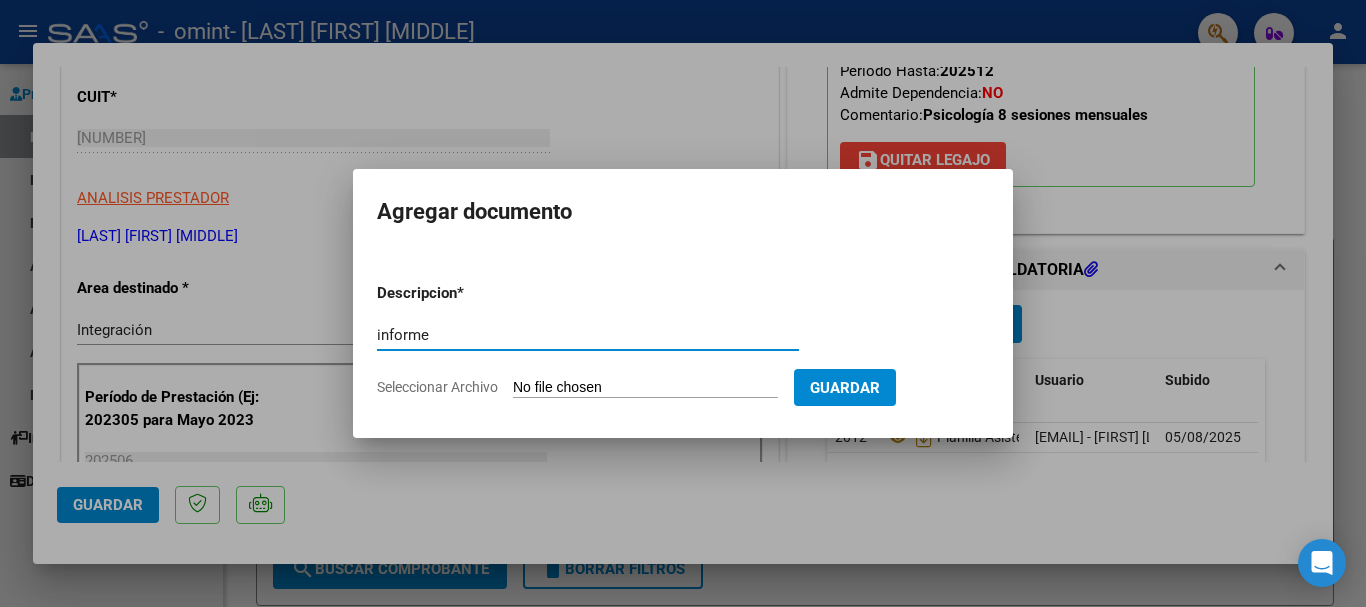 type on "informe" 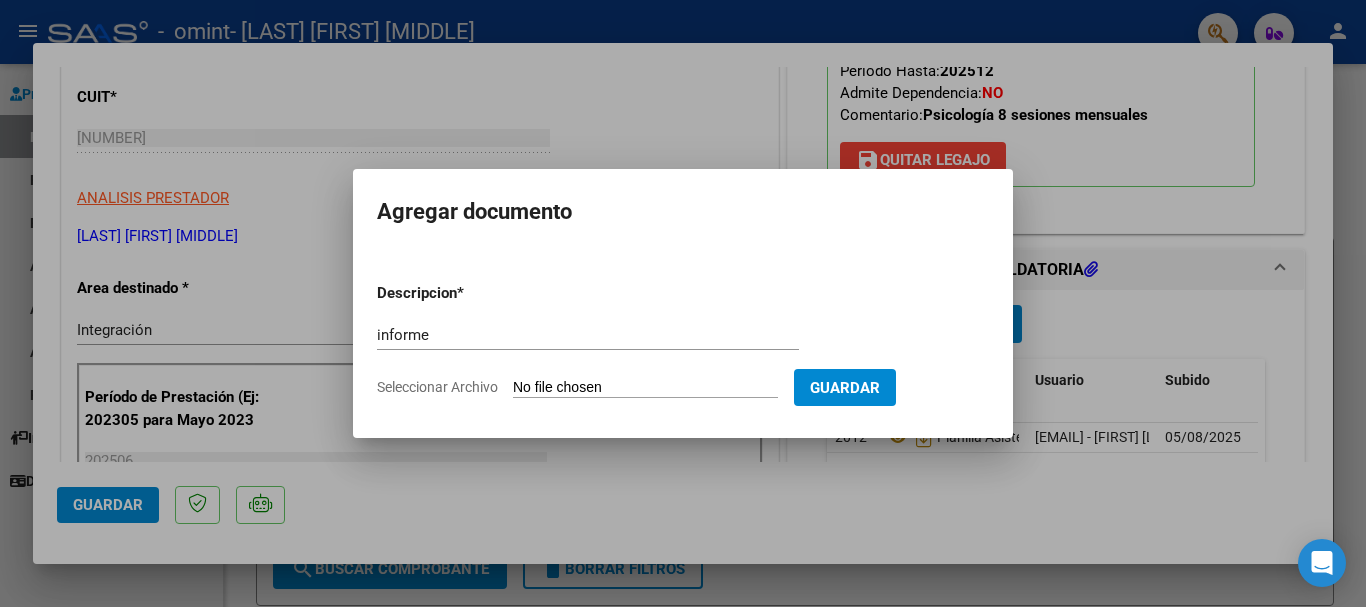 click on "Seleccionar Archivo" at bounding box center [645, 388] 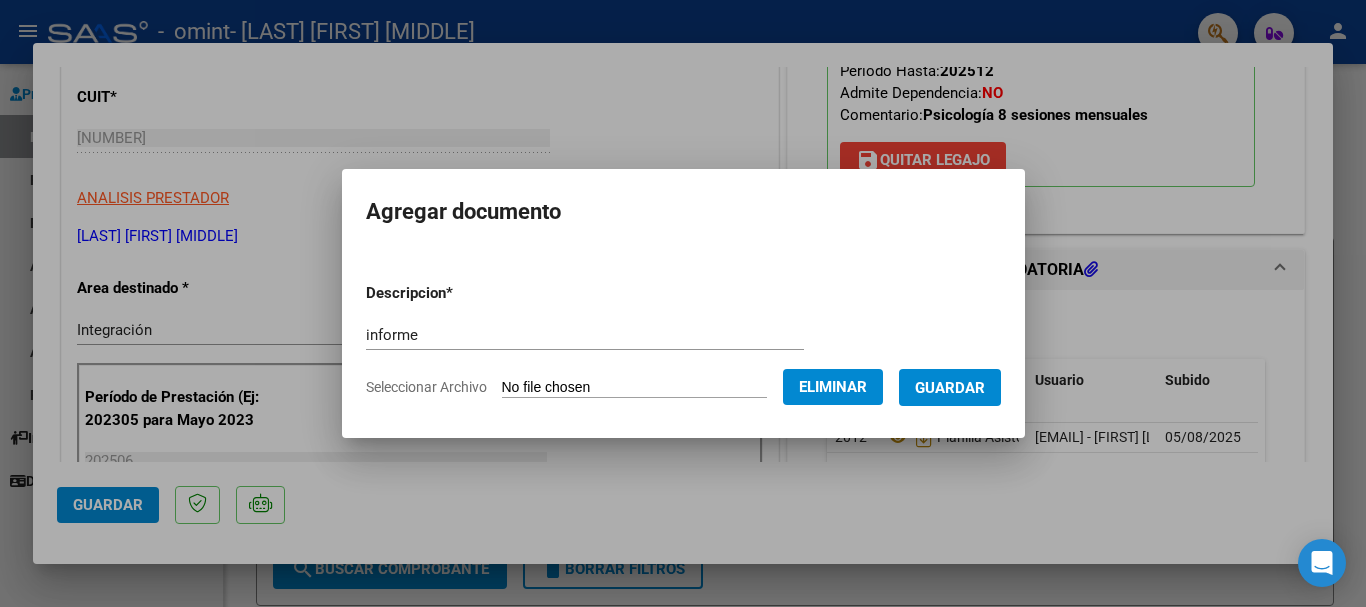 click on "Guardar" at bounding box center (950, 388) 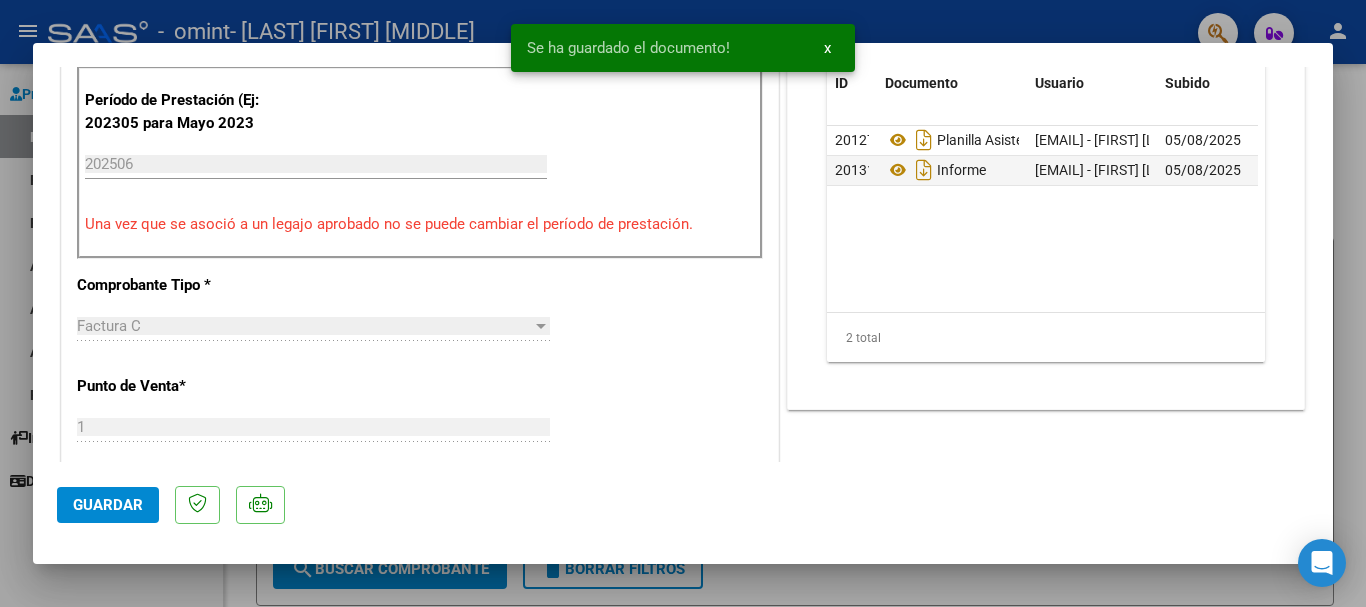 scroll, scrollTop: 600, scrollLeft: 0, axis: vertical 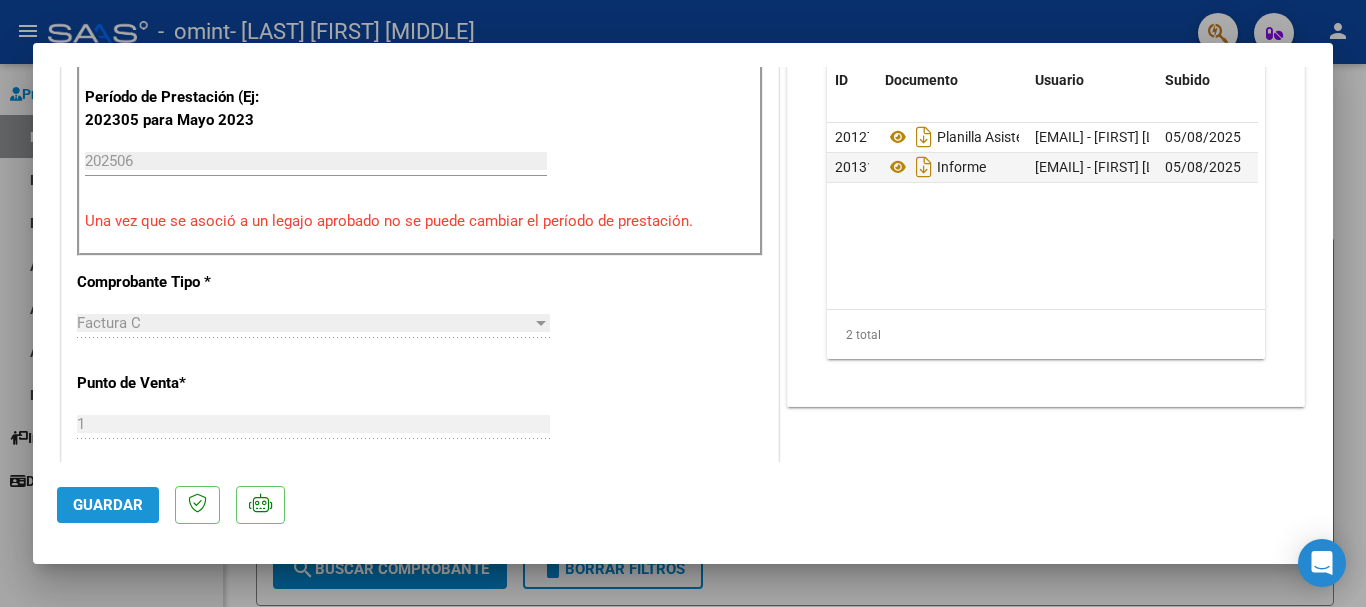 click on "Guardar" 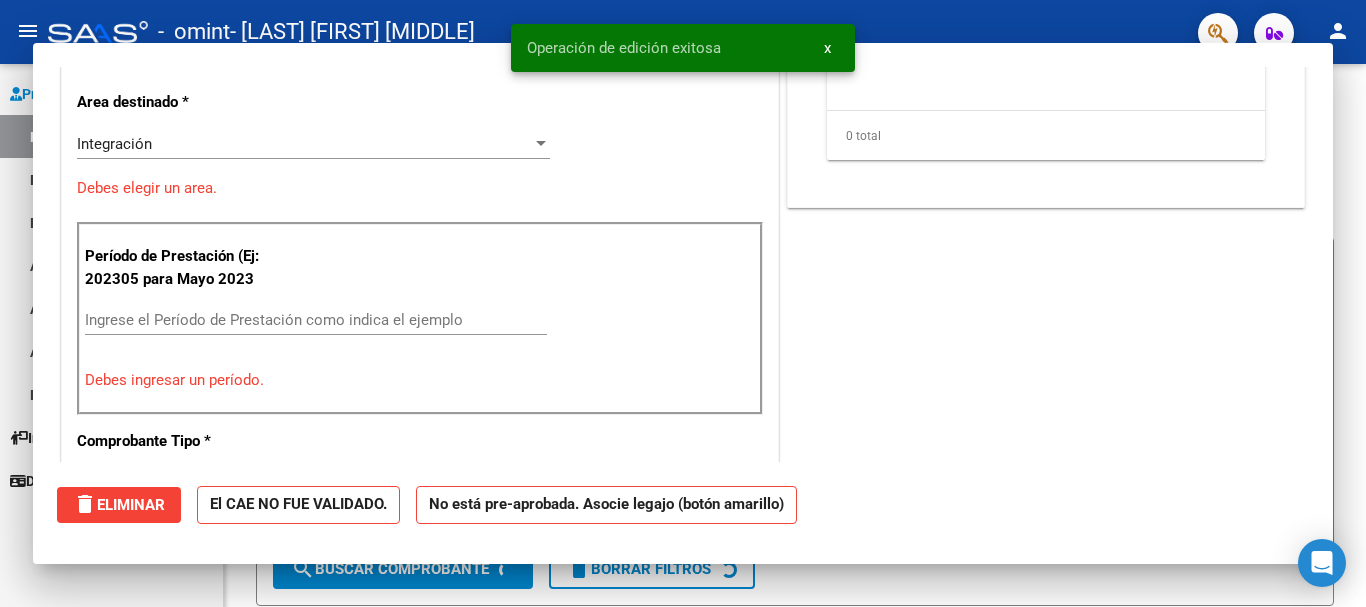 scroll, scrollTop: 0, scrollLeft: 0, axis: both 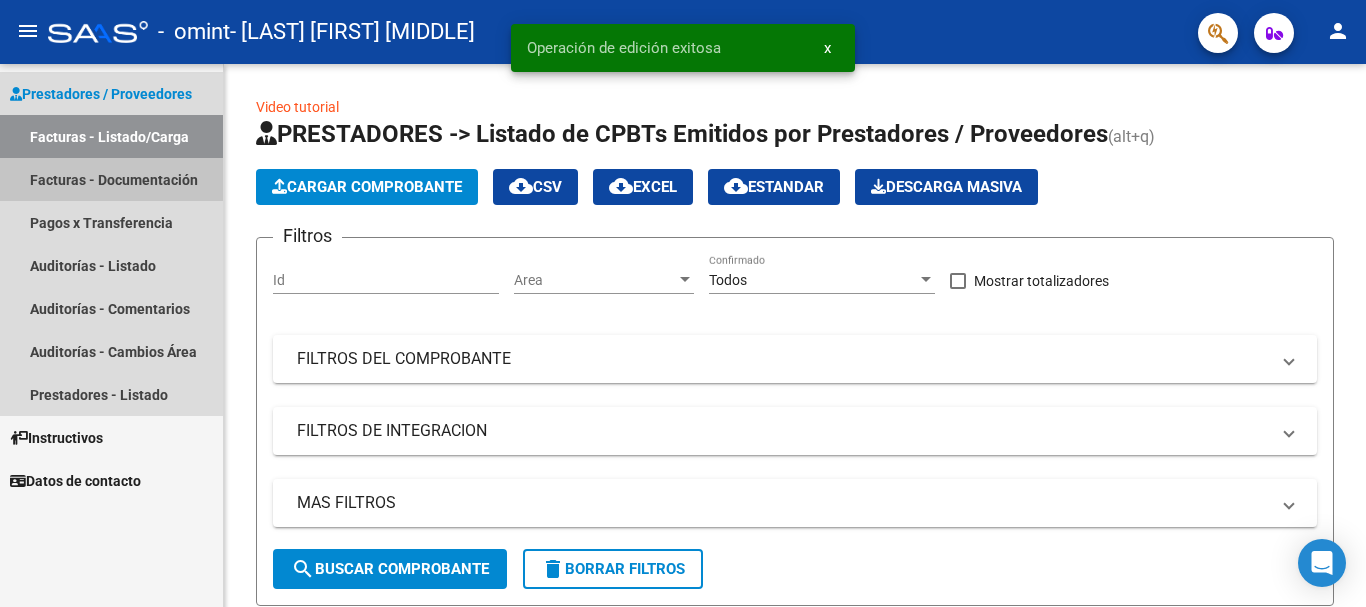 click on "Facturas - Documentación" at bounding box center [111, 179] 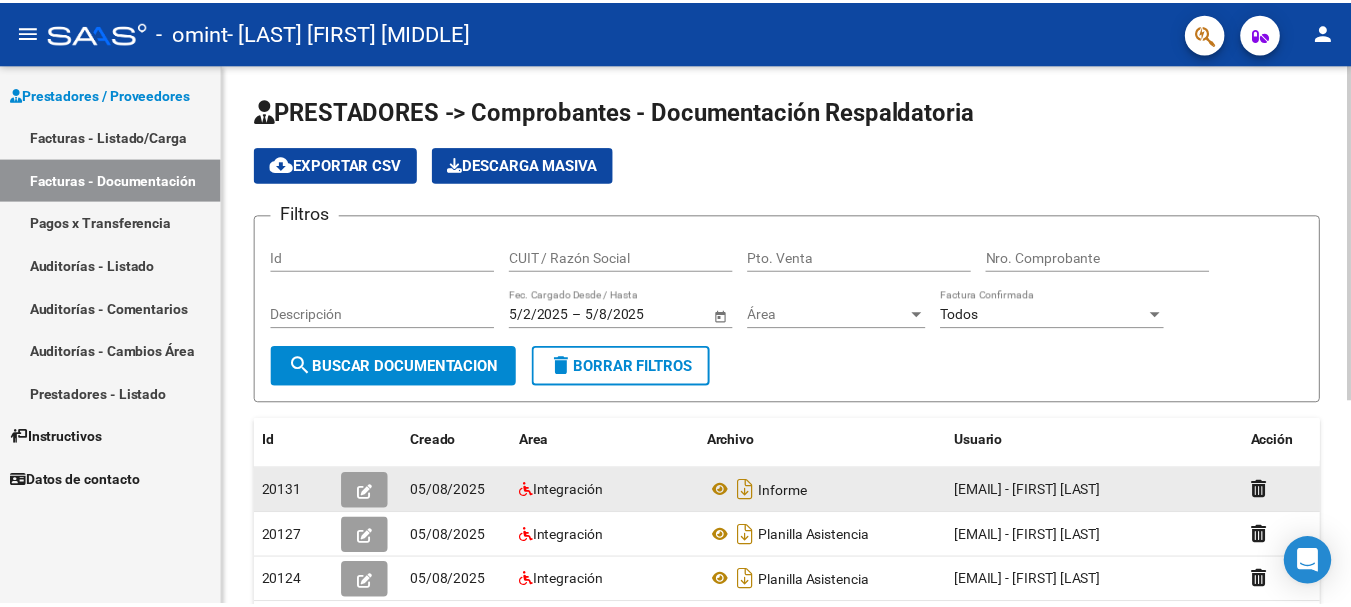scroll, scrollTop: 100, scrollLeft: 0, axis: vertical 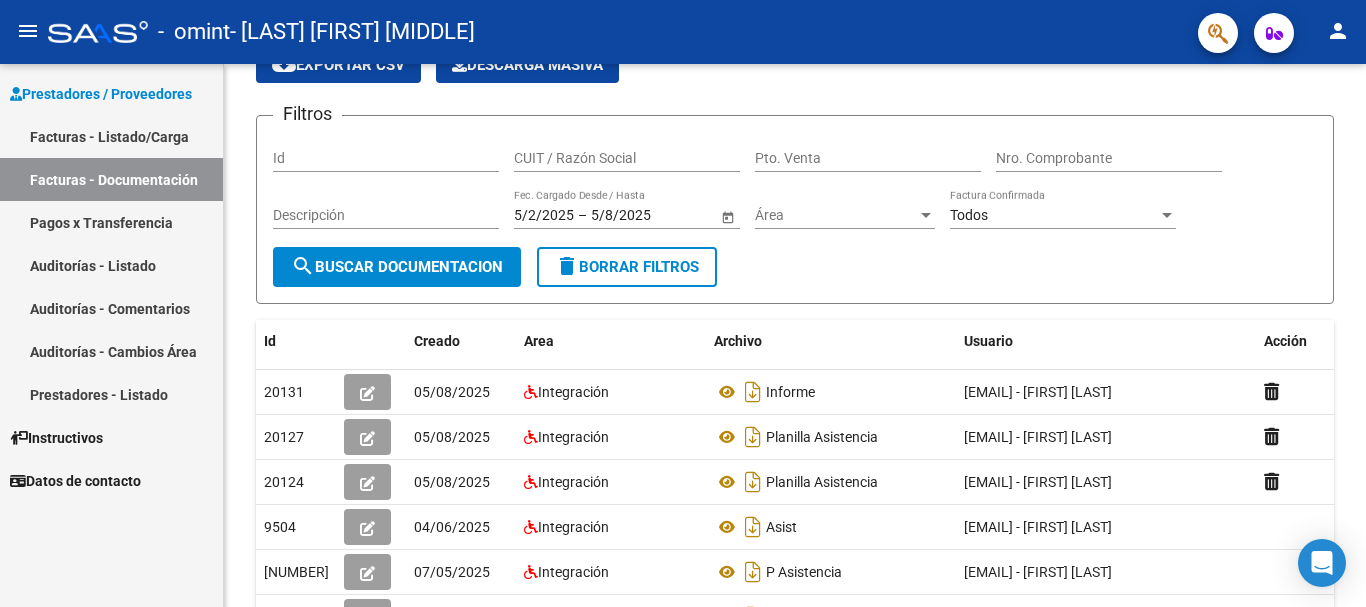 click on "person" 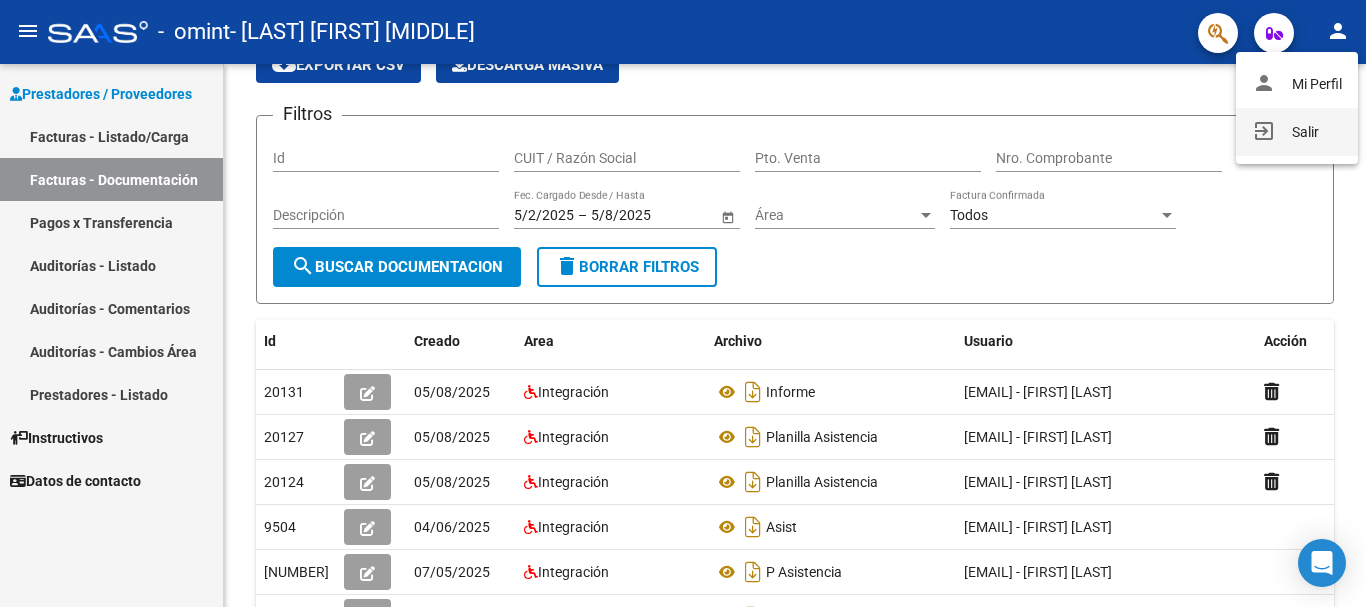 click on "exit_to_app  Salir" at bounding box center [1297, 132] 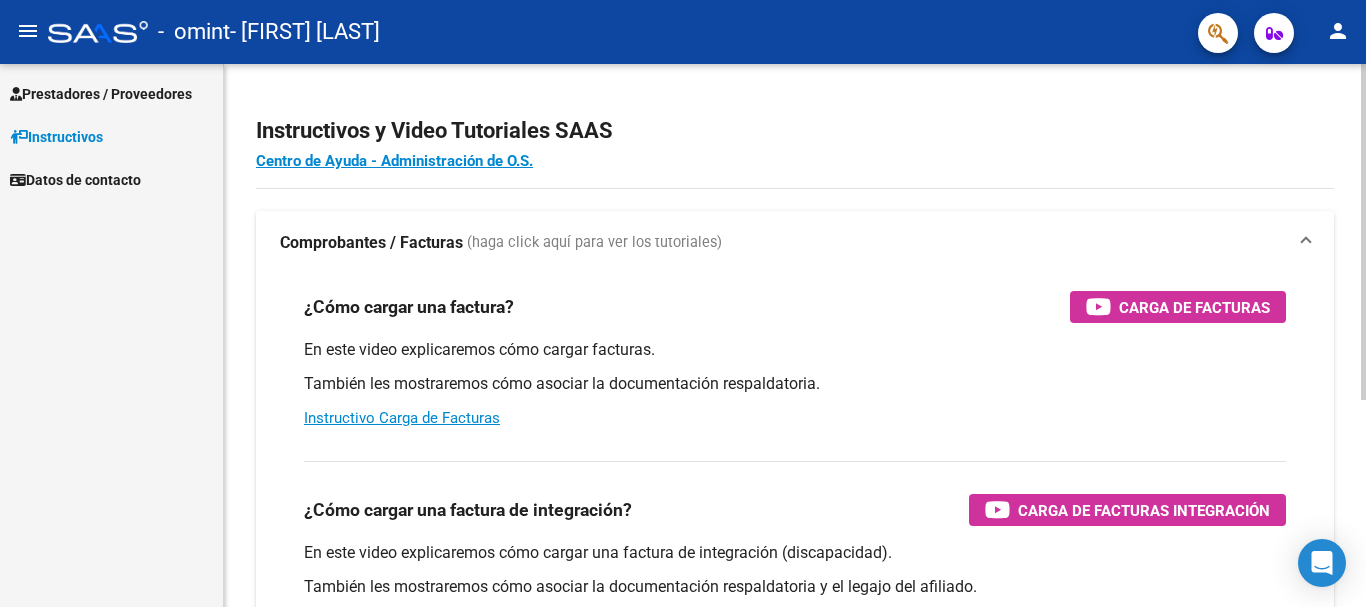 scroll, scrollTop: 0, scrollLeft: 0, axis: both 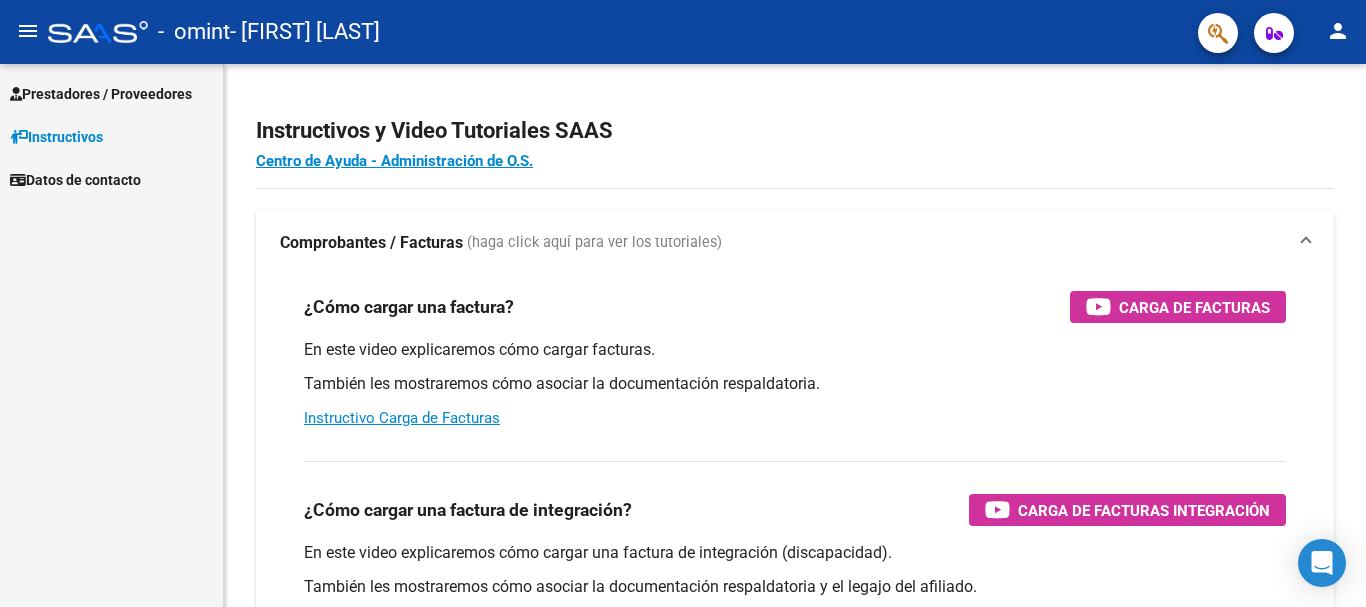 click on "Prestadores / Proveedores" at bounding box center [101, 94] 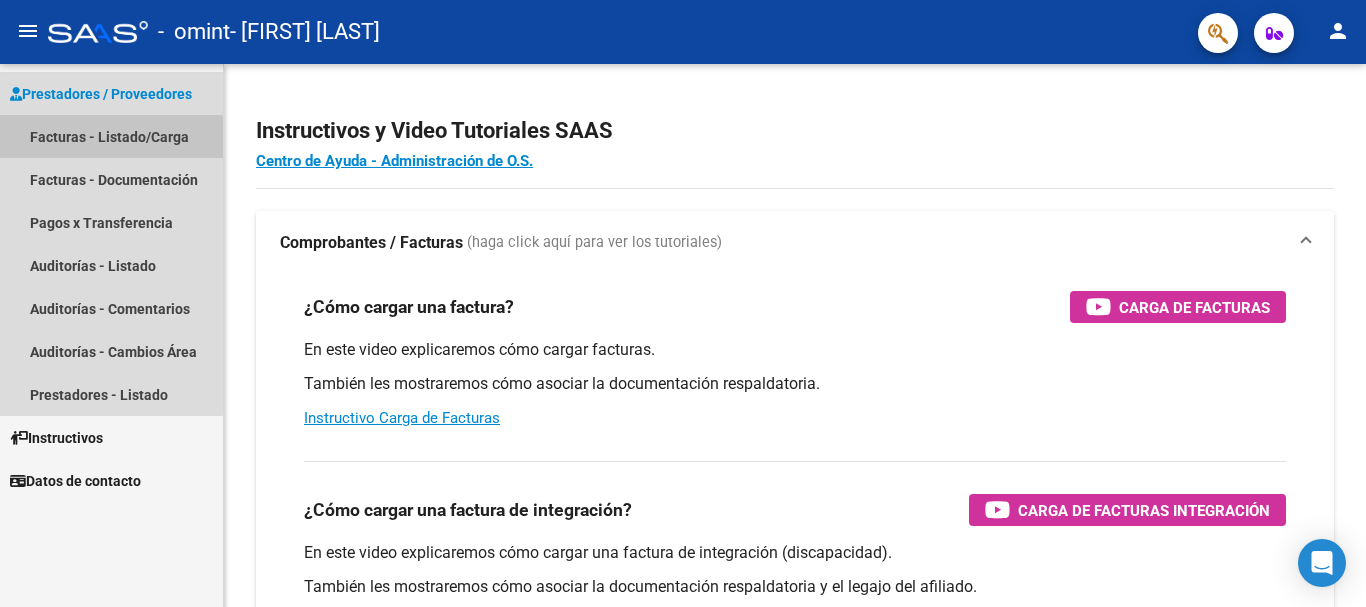 click on "Facturas - Listado/Carga" at bounding box center [111, 136] 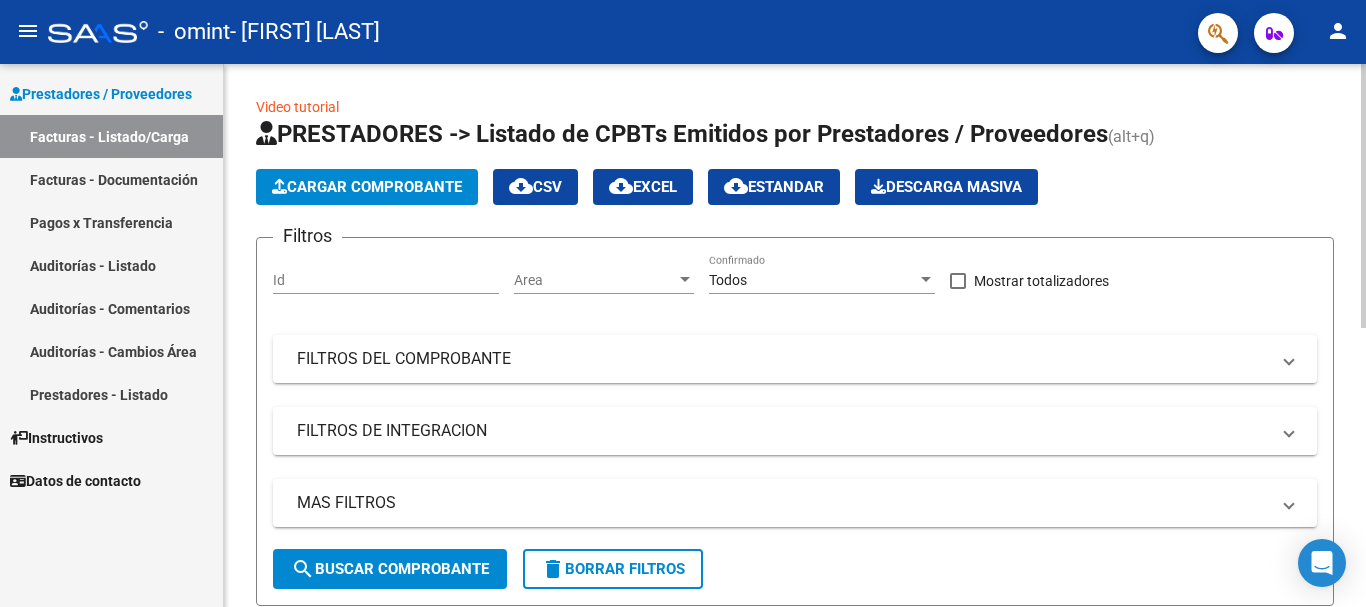 scroll, scrollTop: 500, scrollLeft: 0, axis: vertical 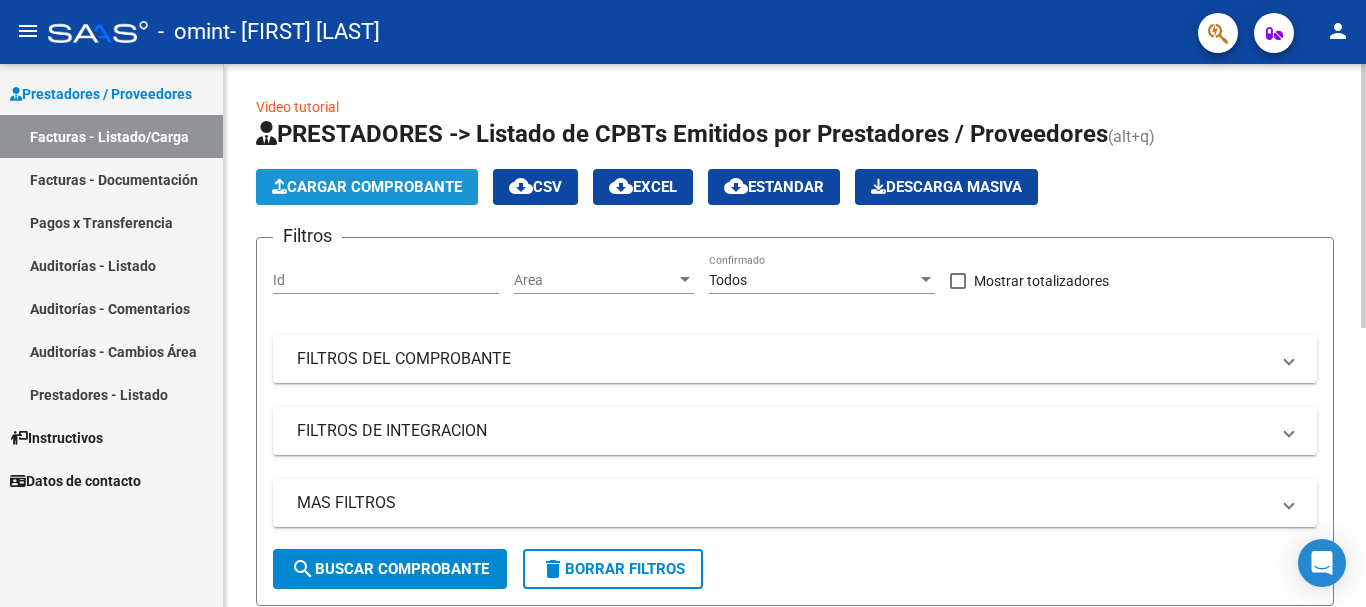 click on "Cargar Comprobante" 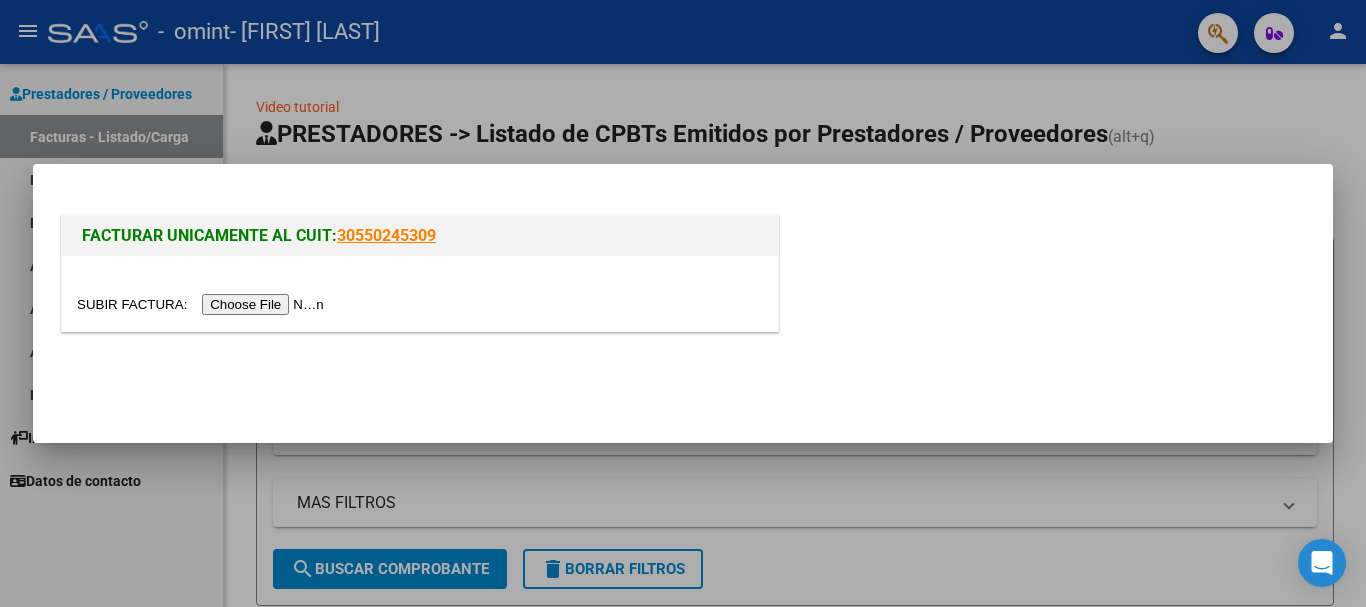 click at bounding box center (203, 304) 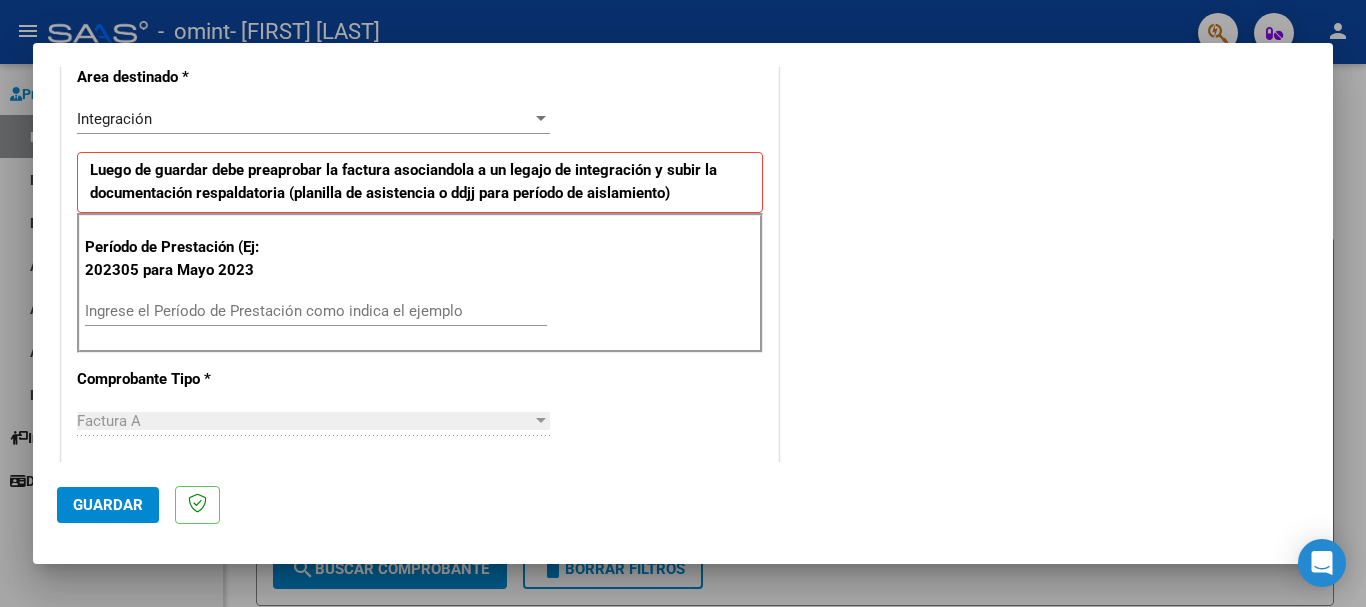 scroll, scrollTop: 500, scrollLeft: 0, axis: vertical 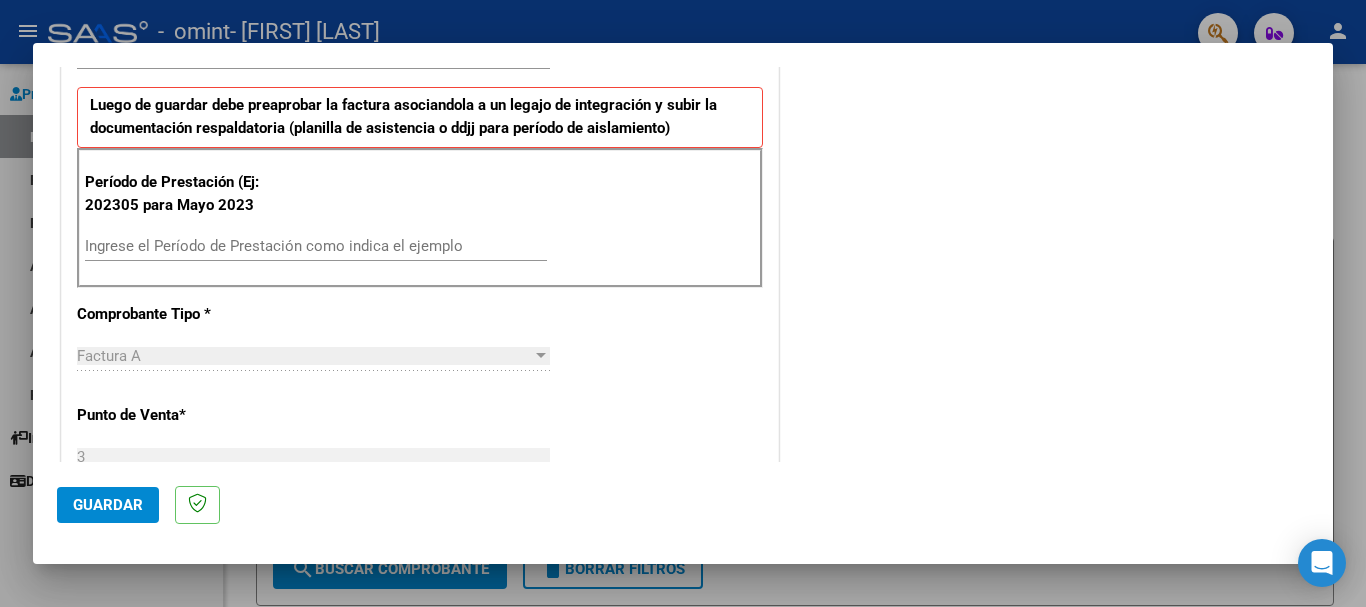 click on "Ingrese el Período de Prestación como indica el ejemplo" at bounding box center [316, 246] 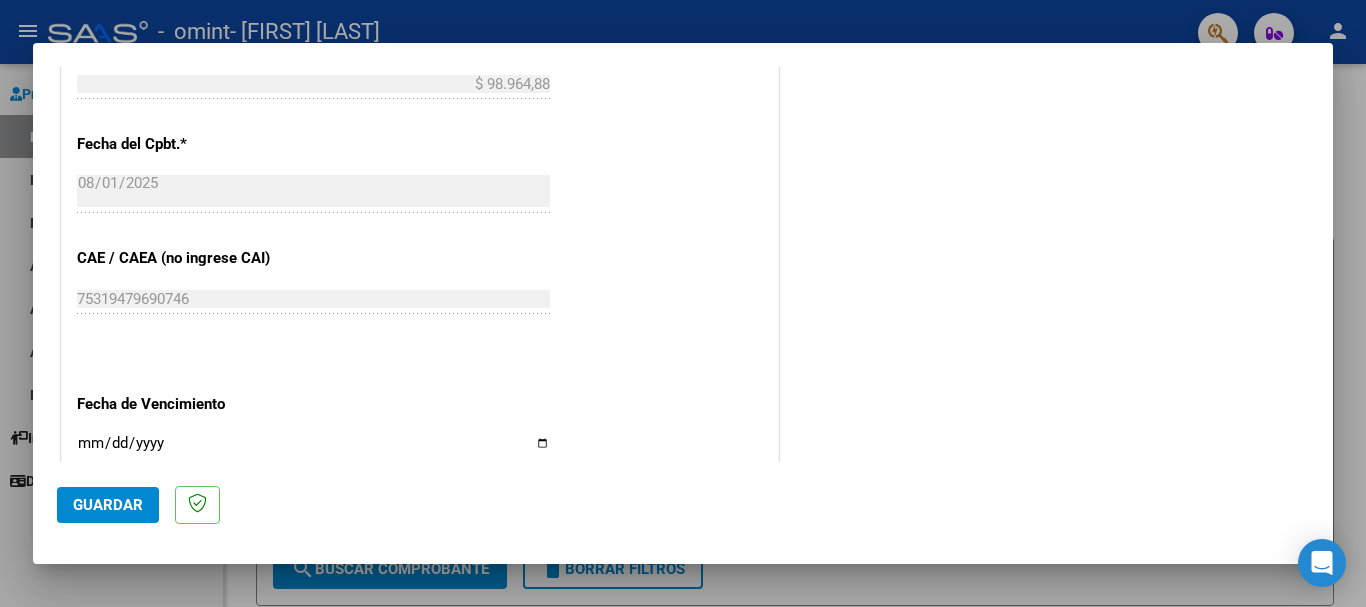 scroll, scrollTop: 1200, scrollLeft: 0, axis: vertical 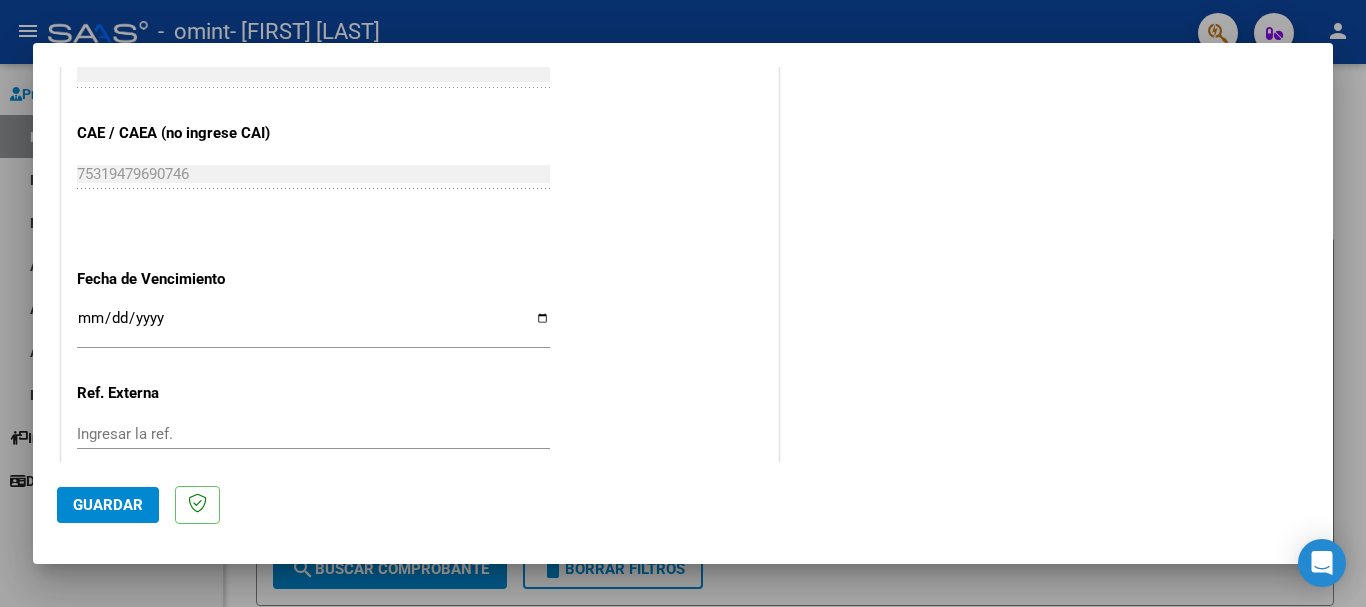 type on "202507" 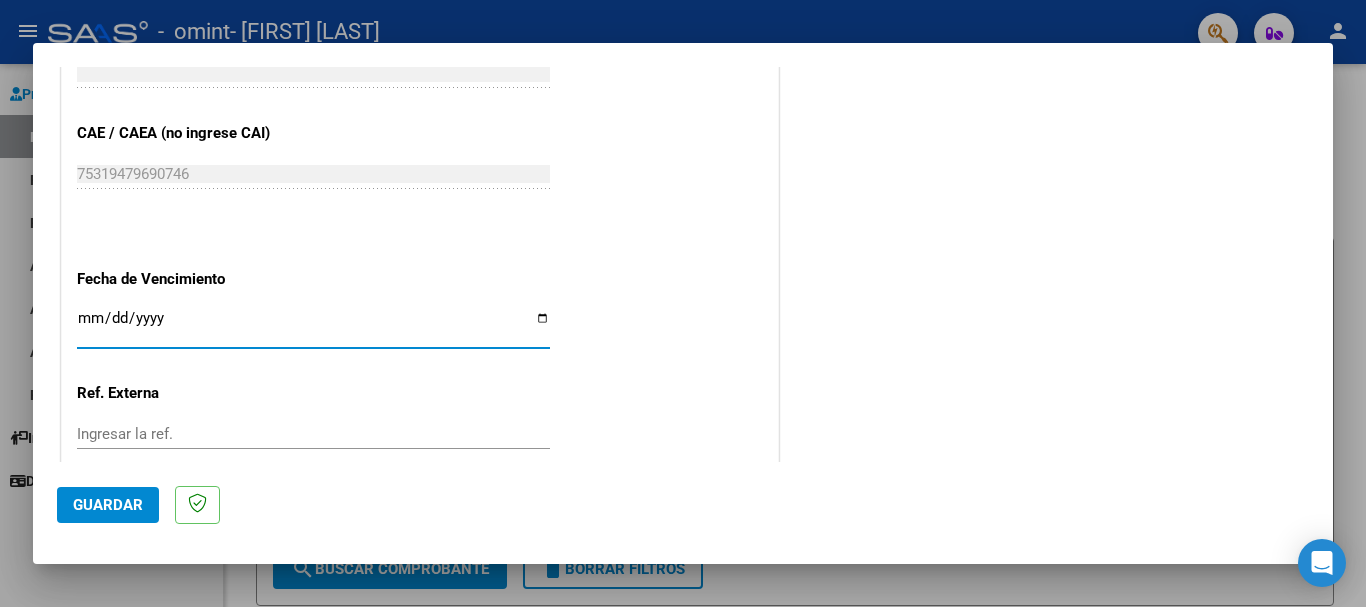 click on "Ingresar la fecha" at bounding box center (313, 326) 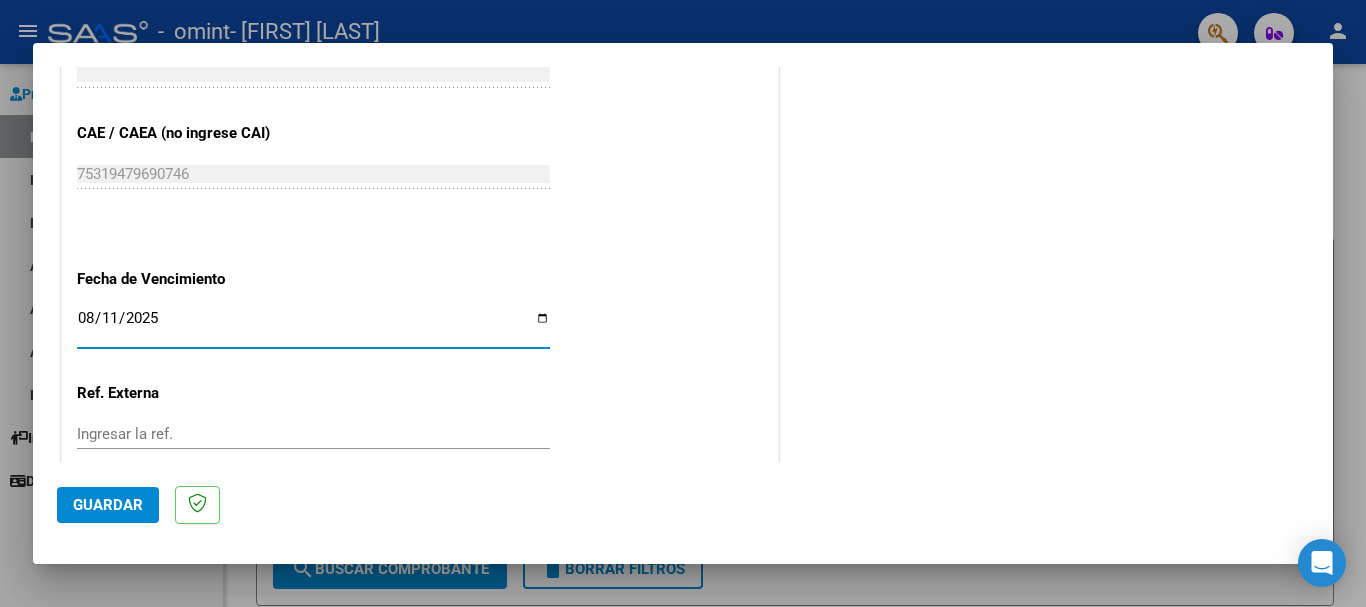 type on "2025-08-11" 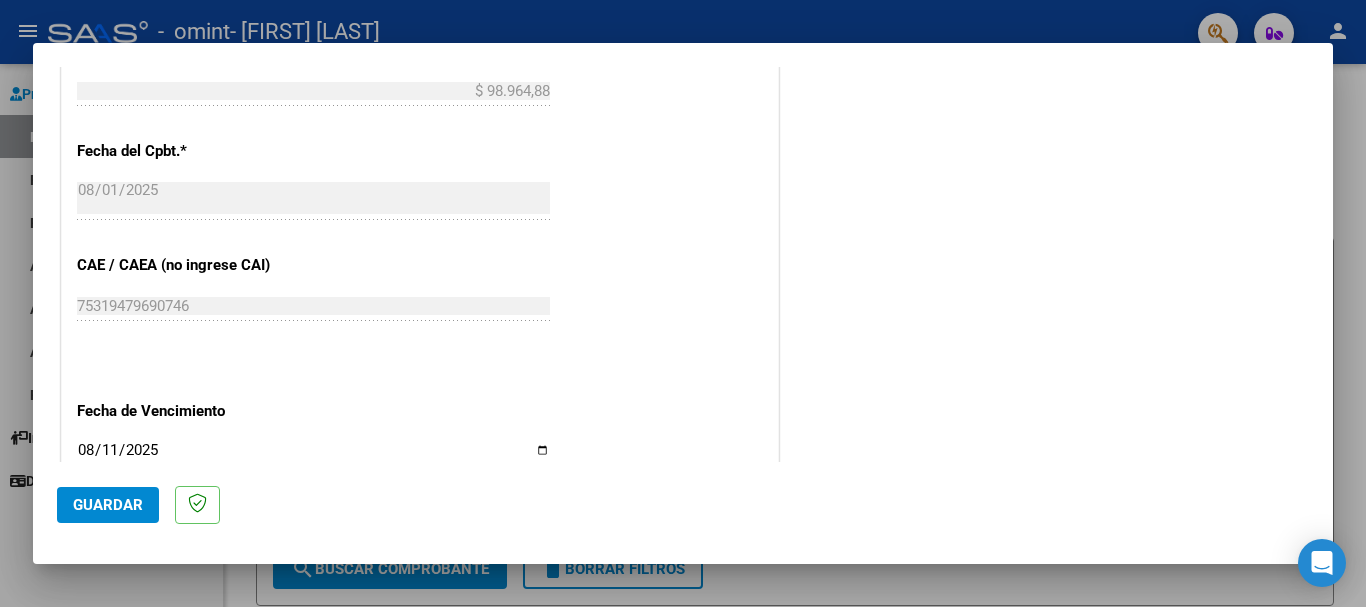 scroll, scrollTop: 1100, scrollLeft: 0, axis: vertical 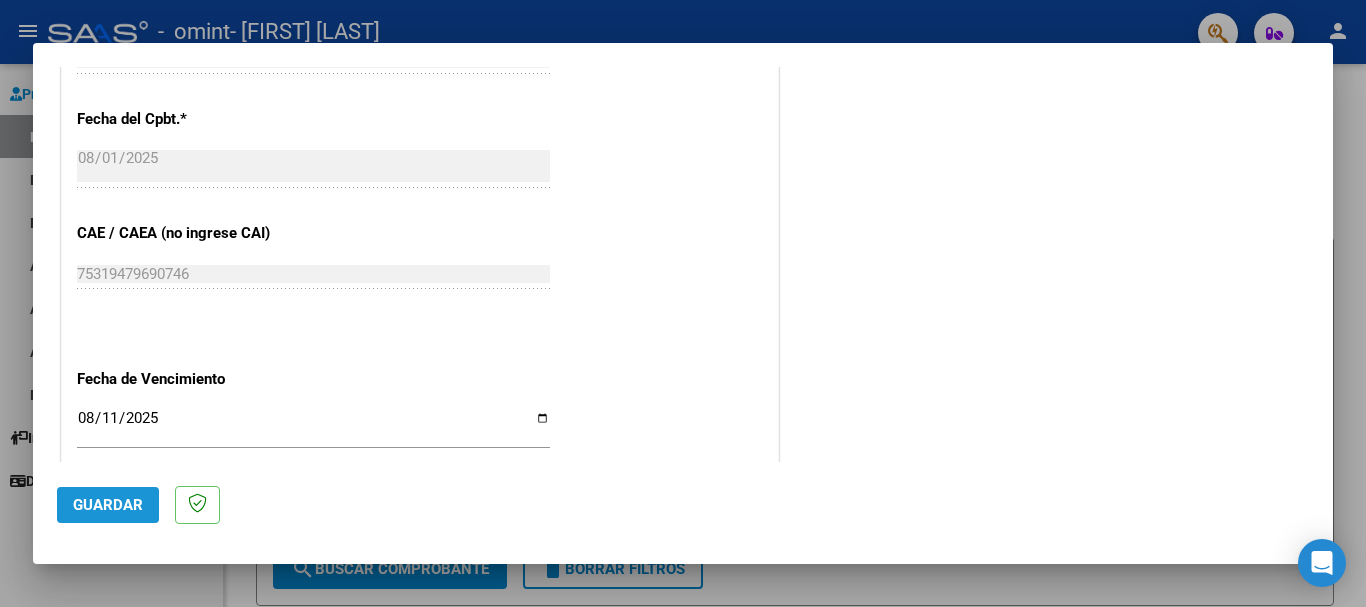 click on "Guardar" 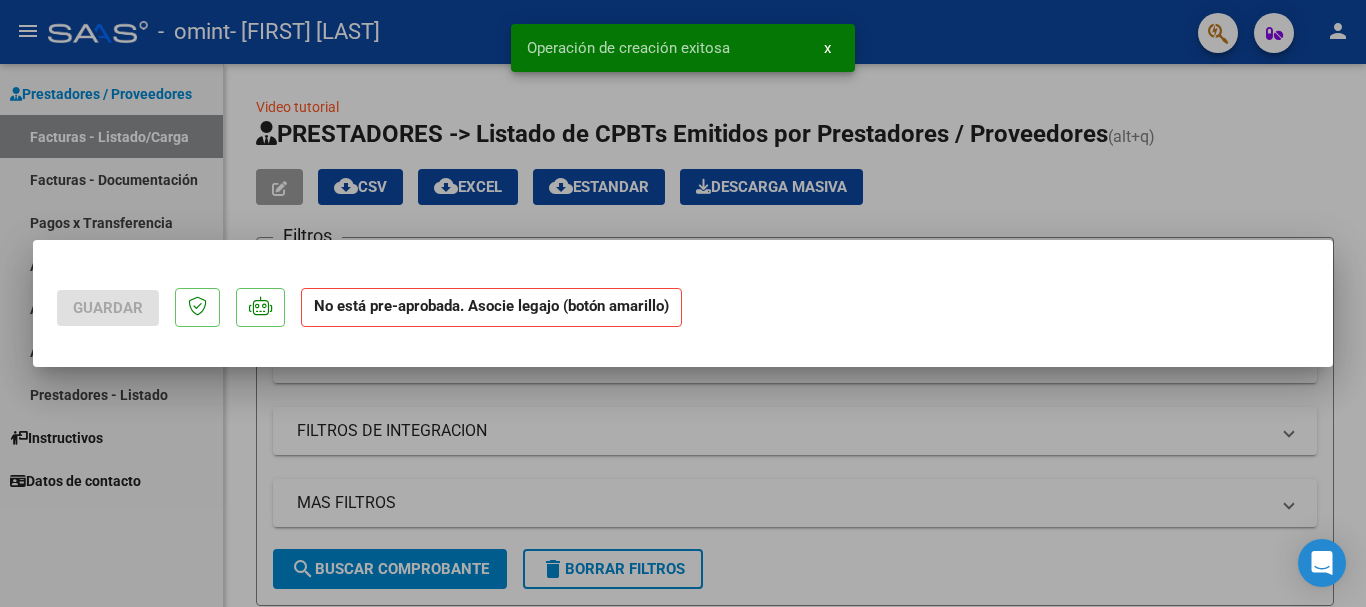 scroll, scrollTop: 0, scrollLeft: 0, axis: both 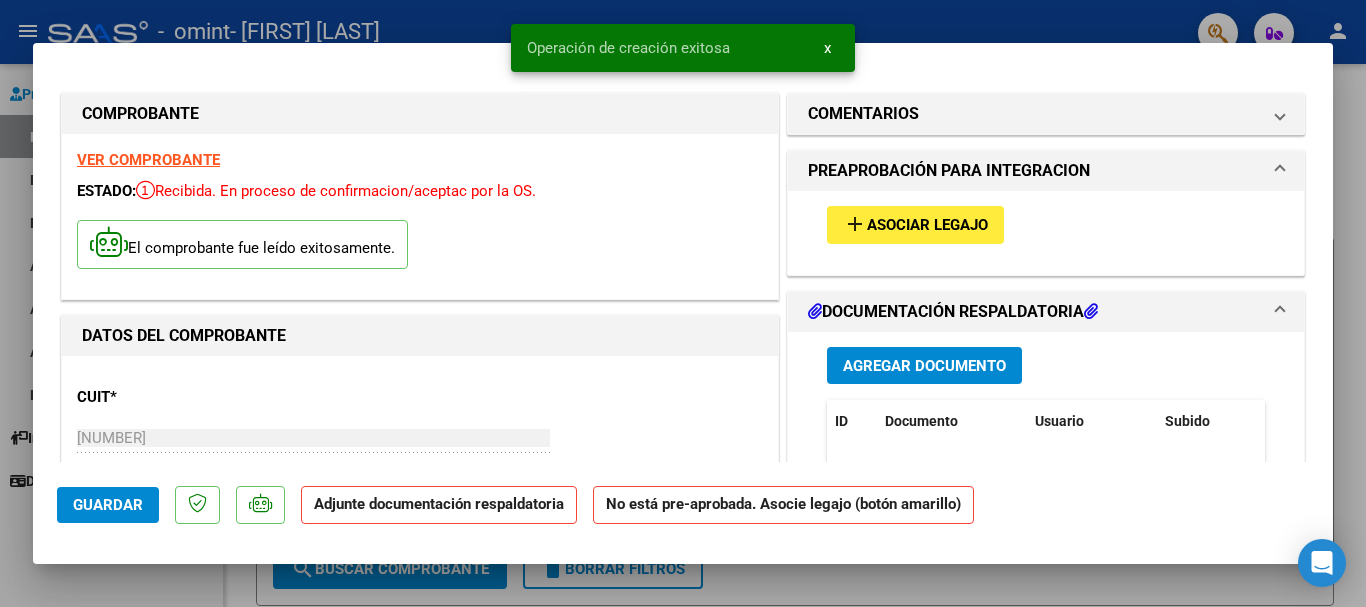 click on "Asociar Legajo" at bounding box center [927, 226] 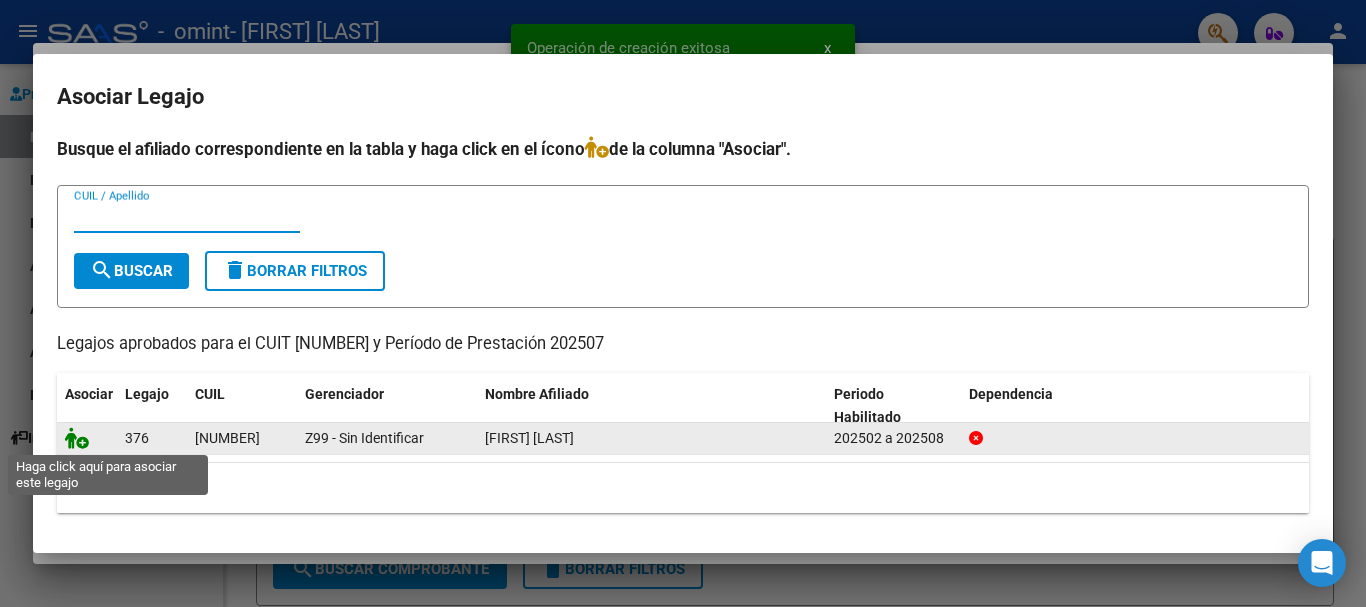 click 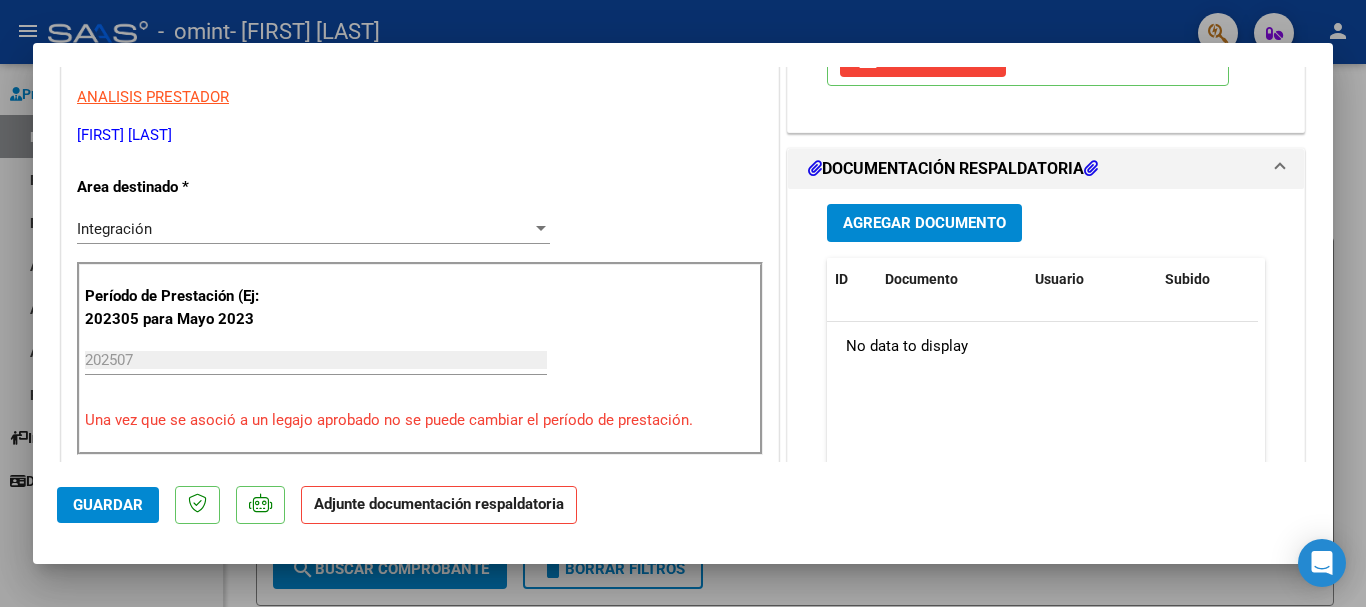 scroll, scrollTop: 400, scrollLeft: 0, axis: vertical 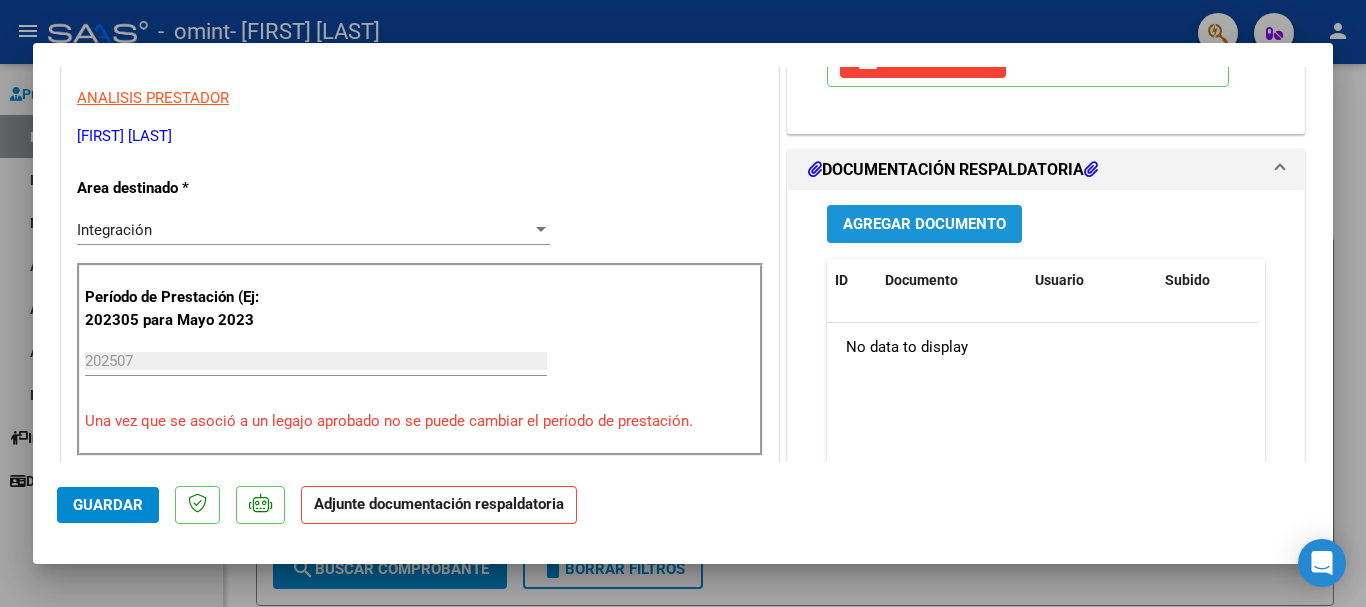click on "Agregar Documento" at bounding box center [924, 225] 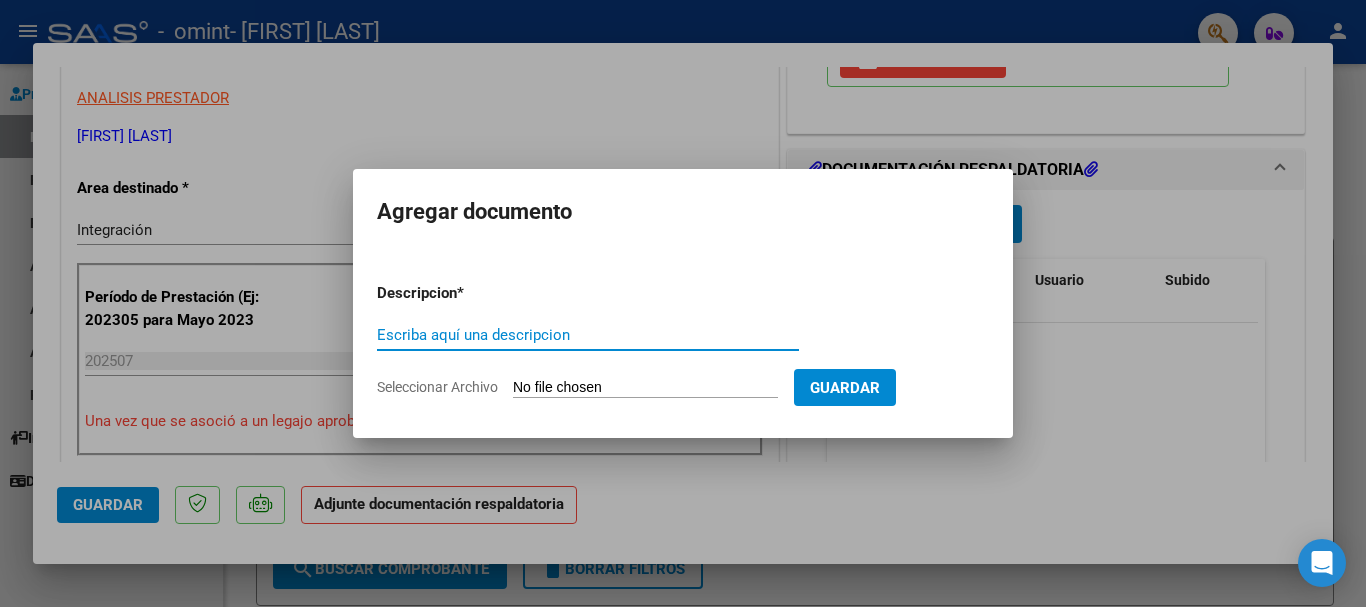 click on "Escriba aquí una descripcion" at bounding box center [588, 335] 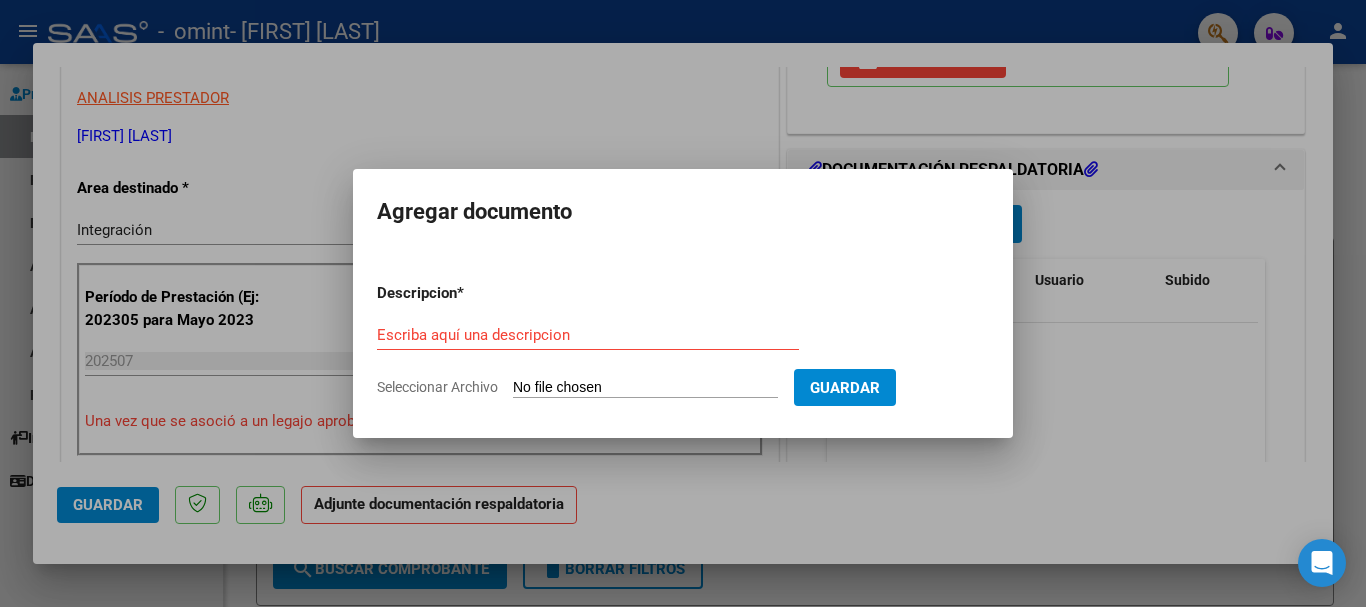 type on "C:\fakepath\blanco guerra psp julio.jpeg" 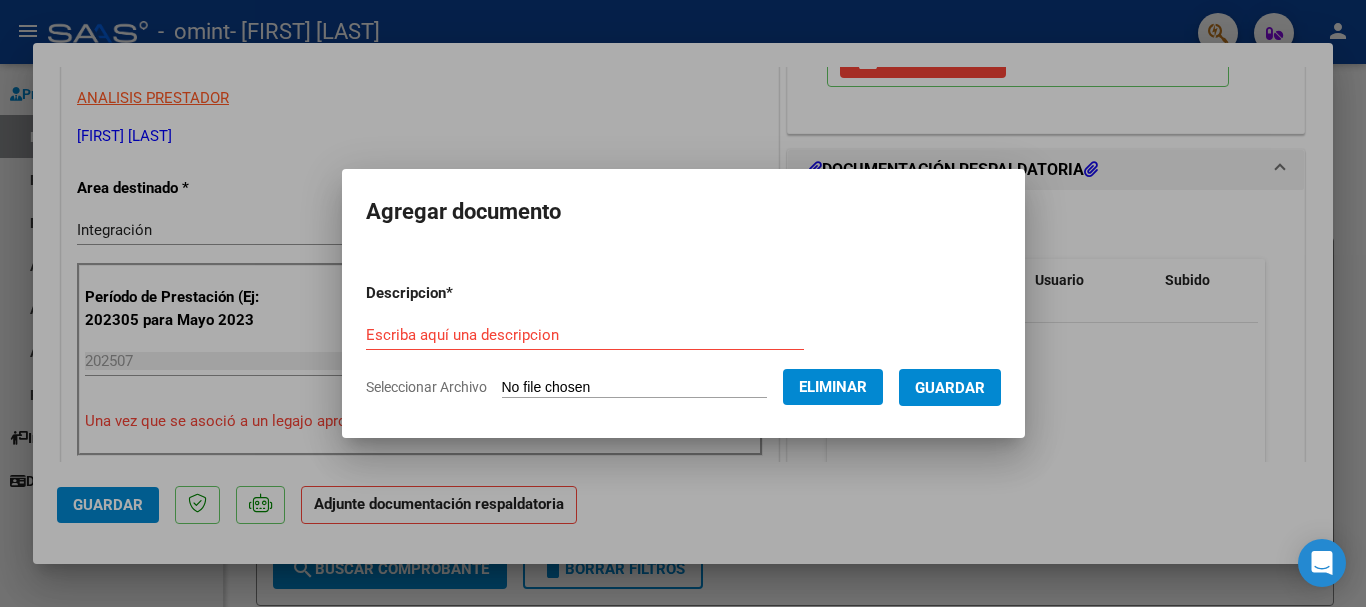 click on "Escriba aquí una descripcion" at bounding box center (585, 335) 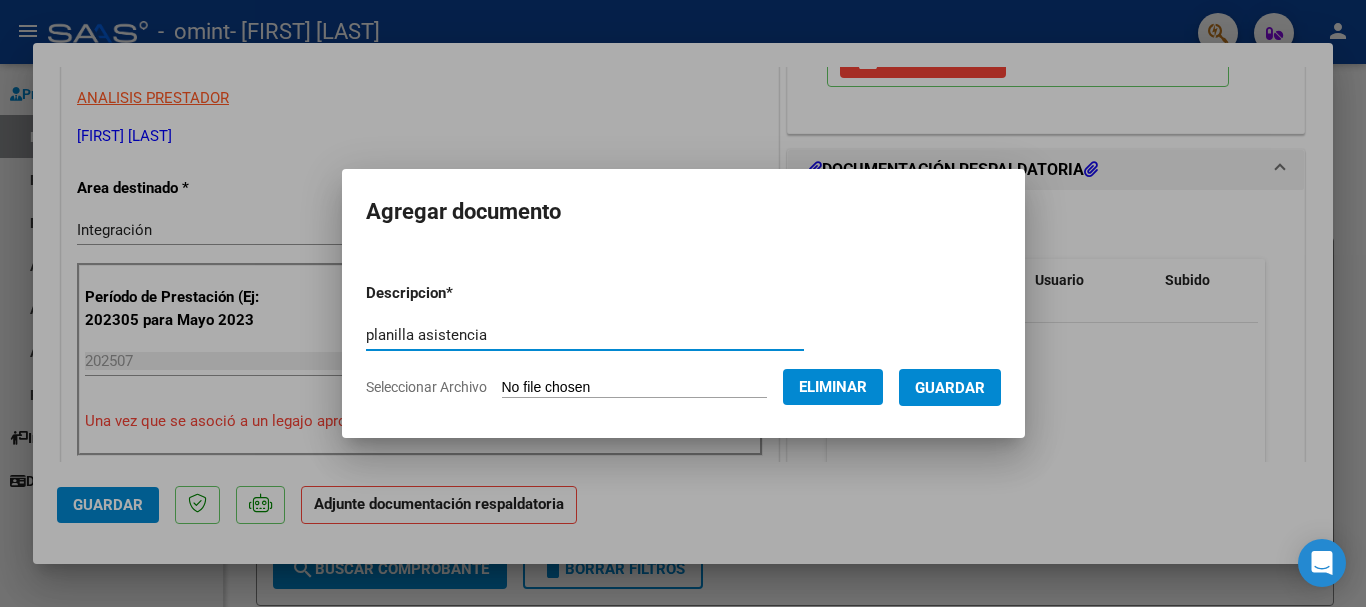 type on "planilla asistencia" 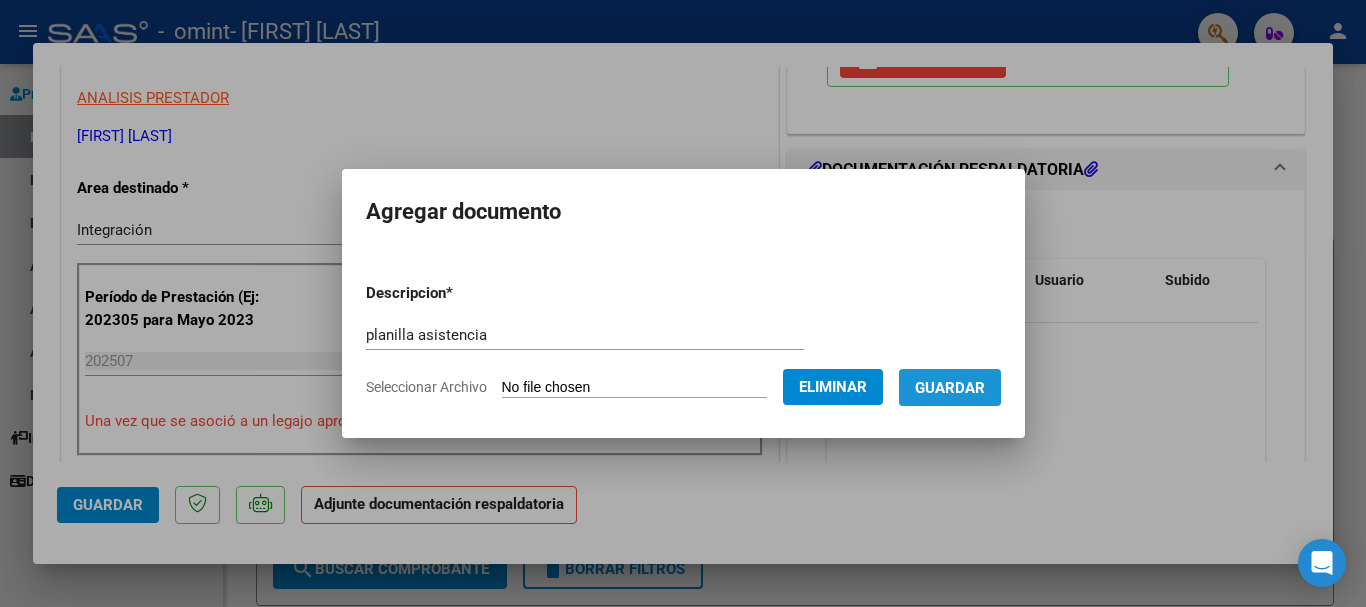 click on "Guardar" at bounding box center [950, 388] 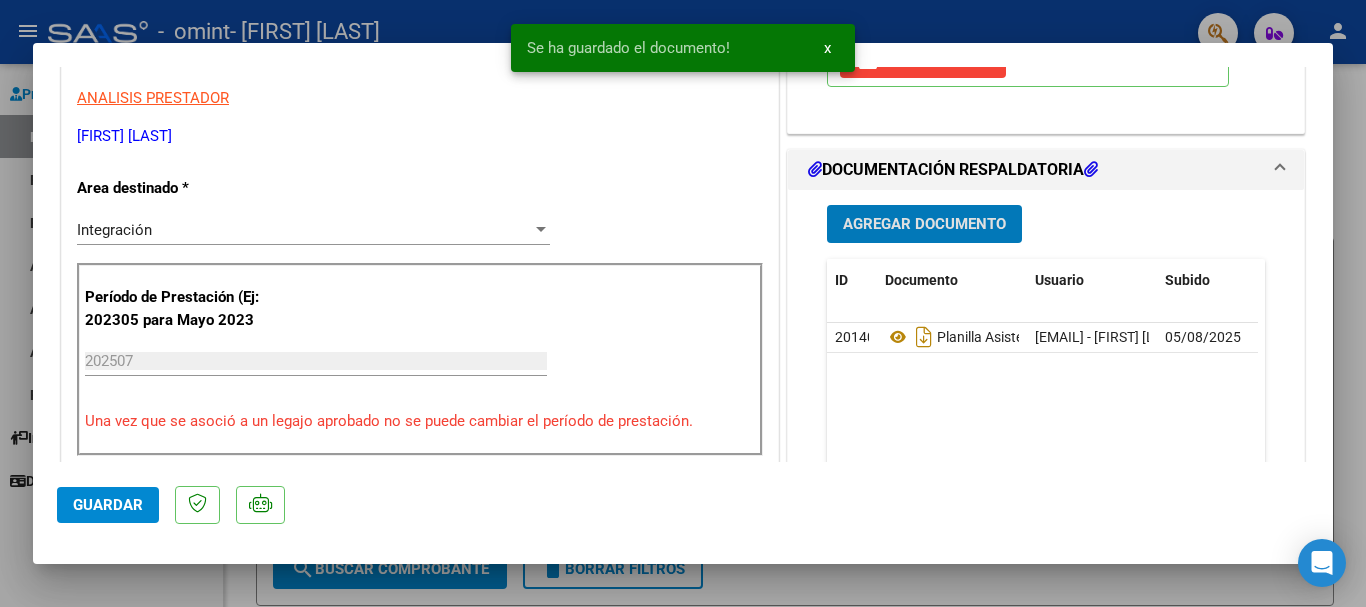 click on "Guardar" 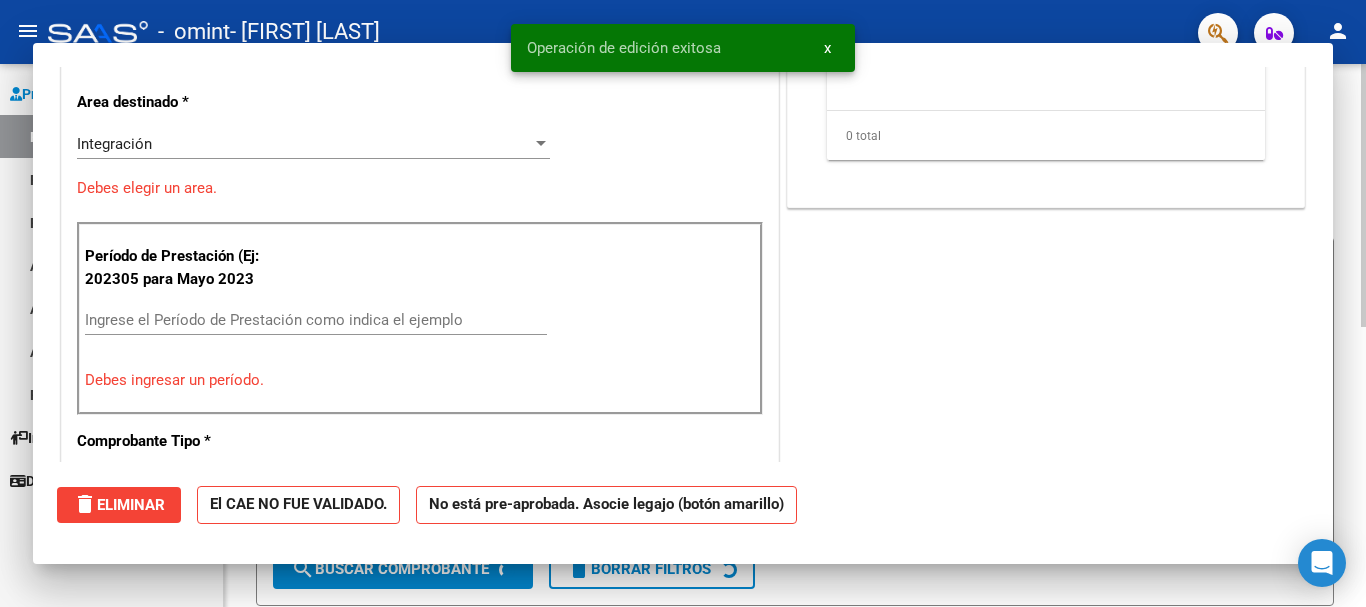 scroll, scrollTop: 0, scrollLeft: 0, axis: both 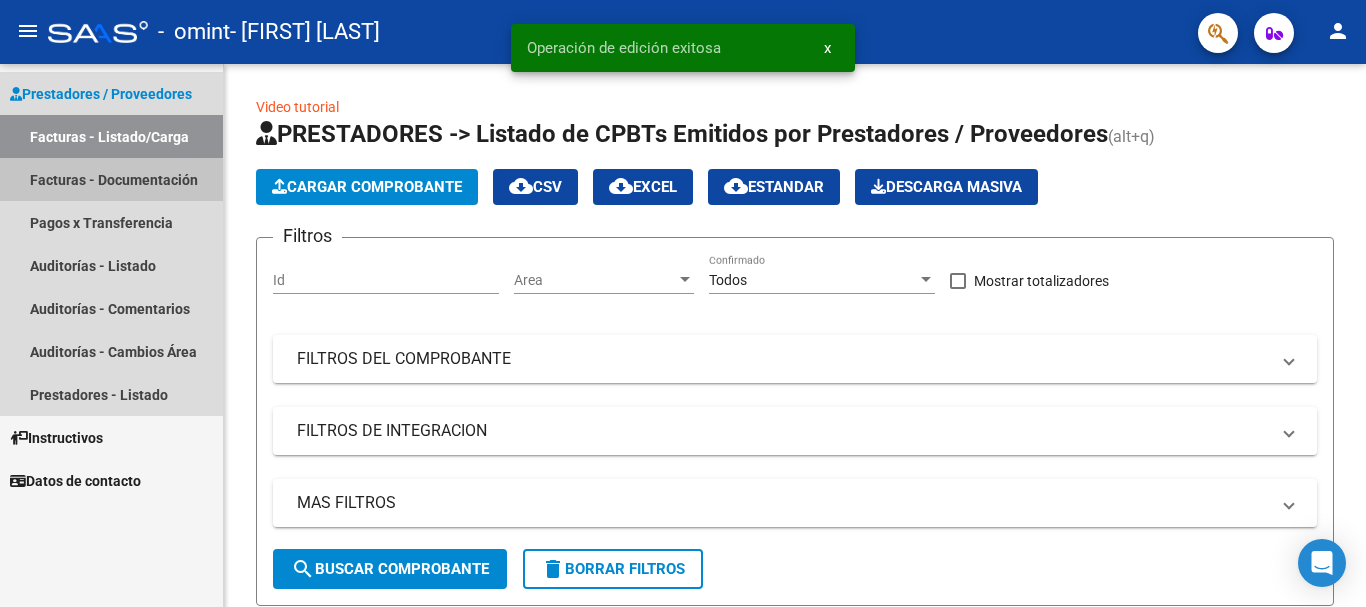 click on "Facturas - Documentación" at bounding box center [111, 179] 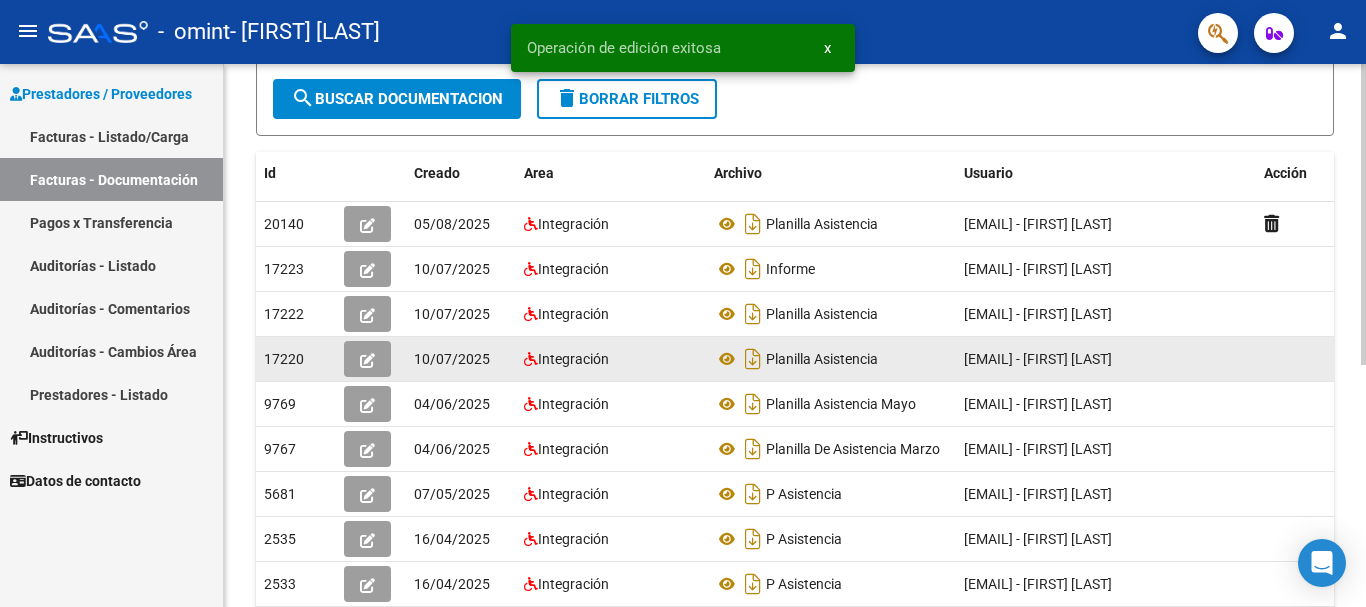 scroll, scrollTop: 300, scrollLeft: 0, axis: vertical 